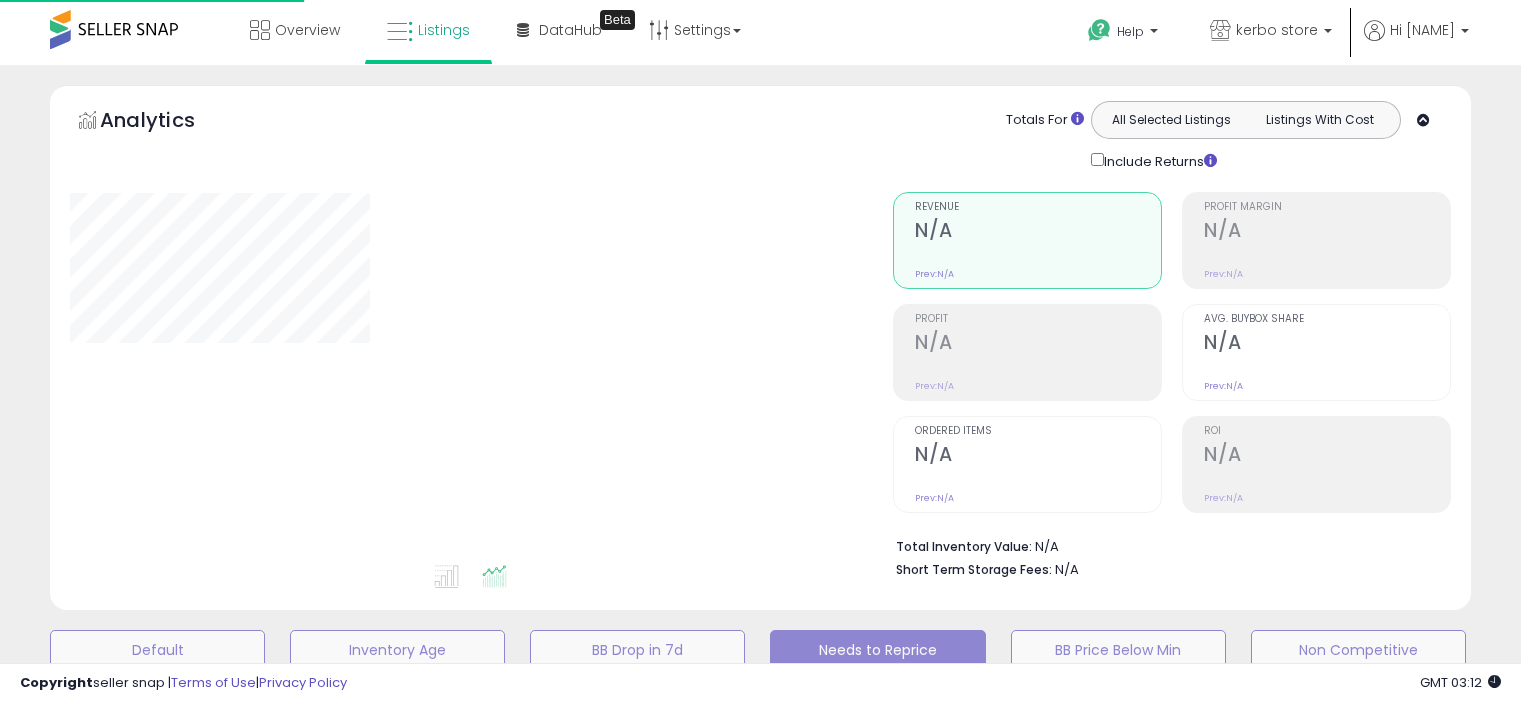 select on "**" 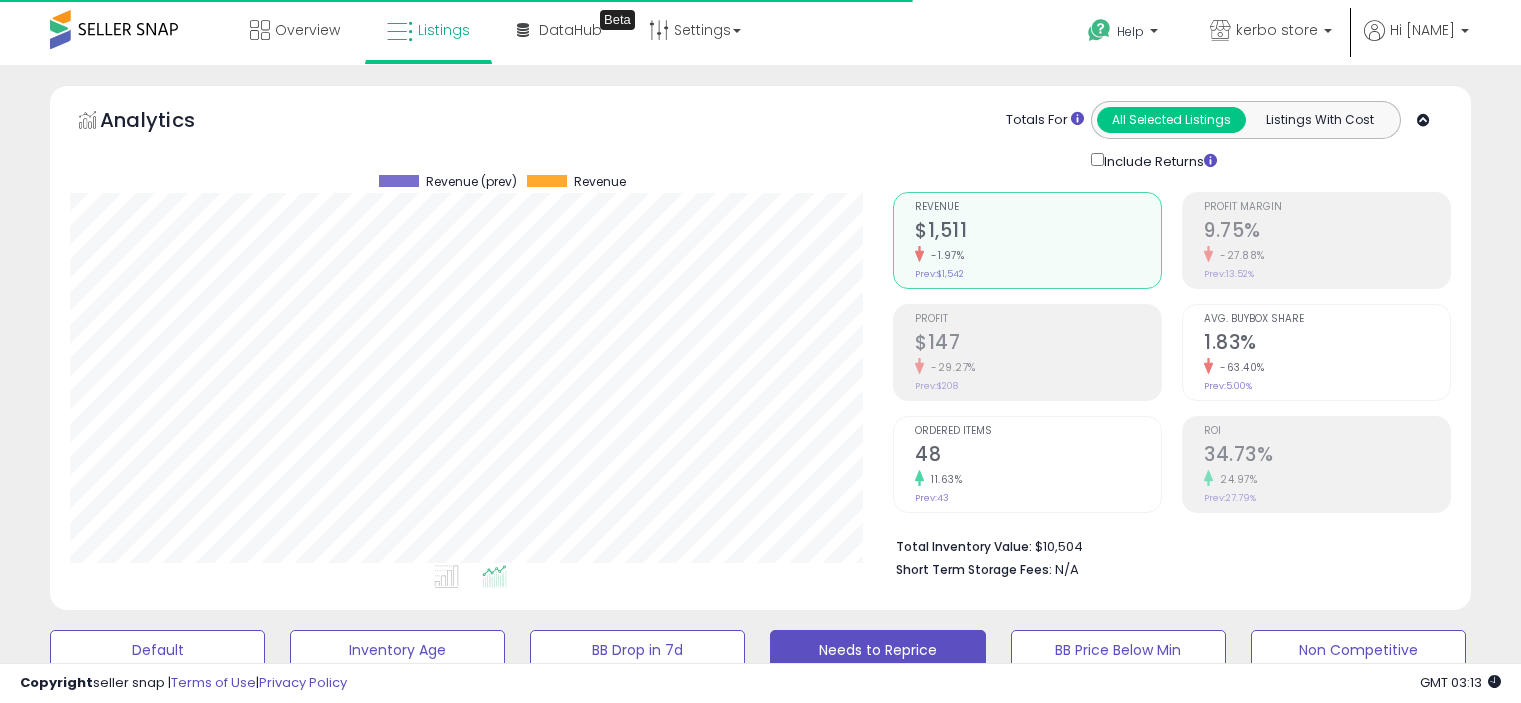 scroll, scrollTop: 0, scrollLeft: 0, axis: both 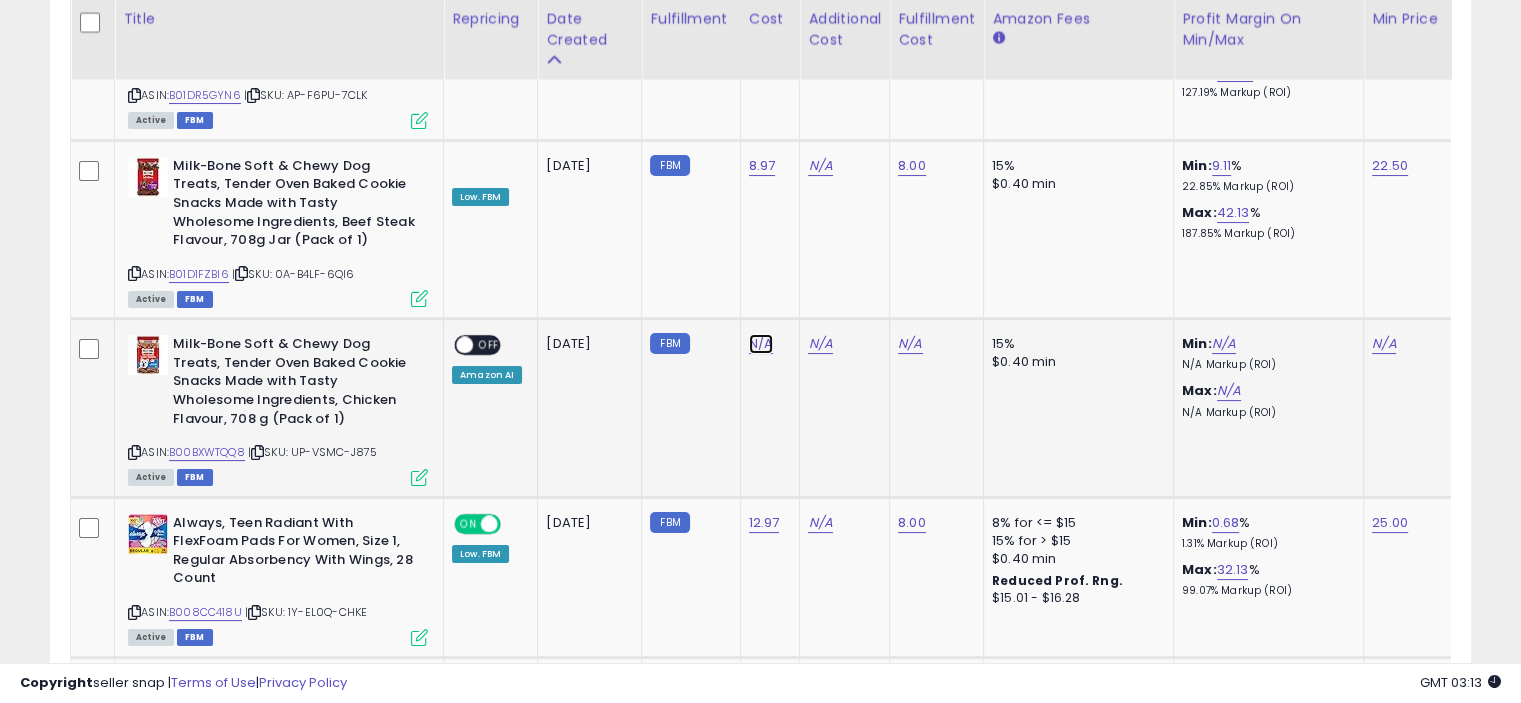 click on "N/A" at bounding box center (761, -6770) 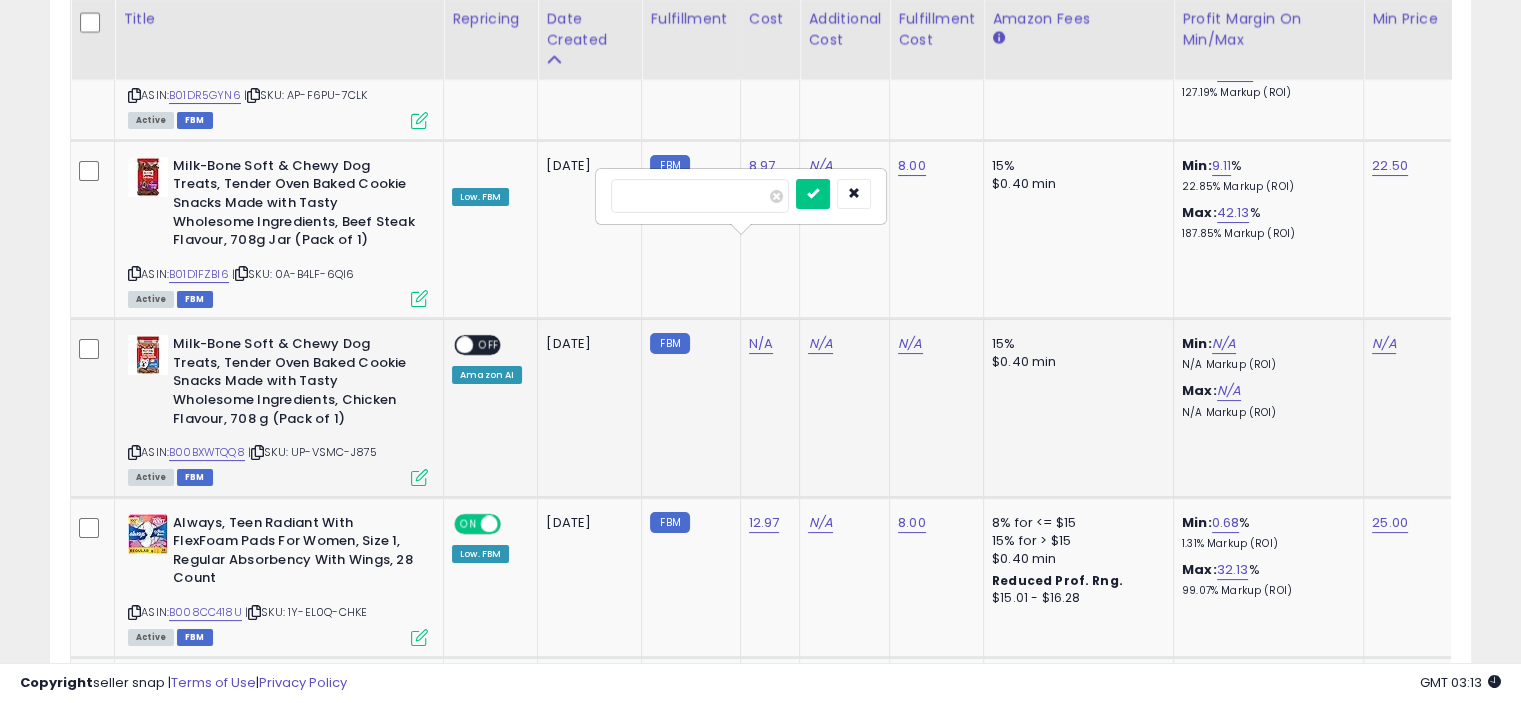 click at bounding box center (700, 196) 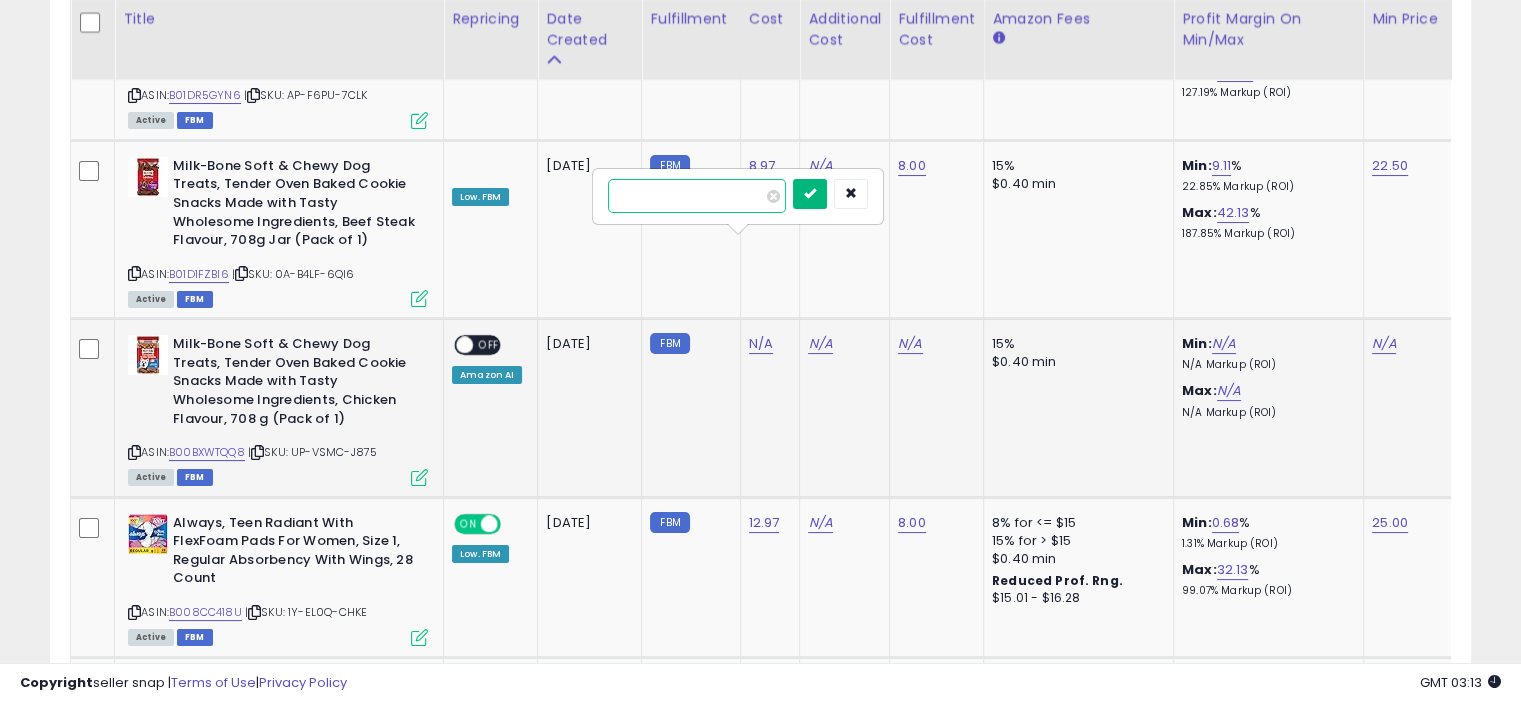 type on "****" 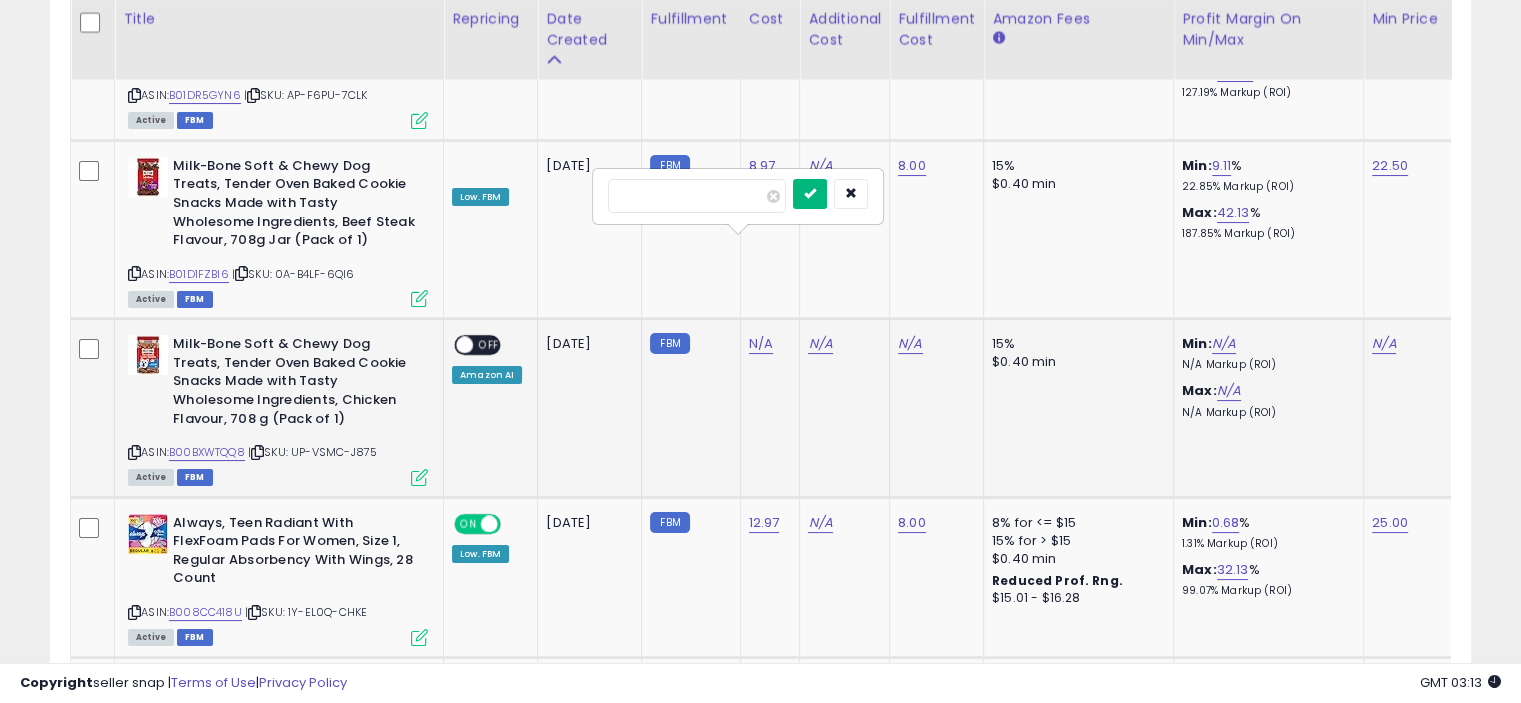 click at bounding box center (810, 194) 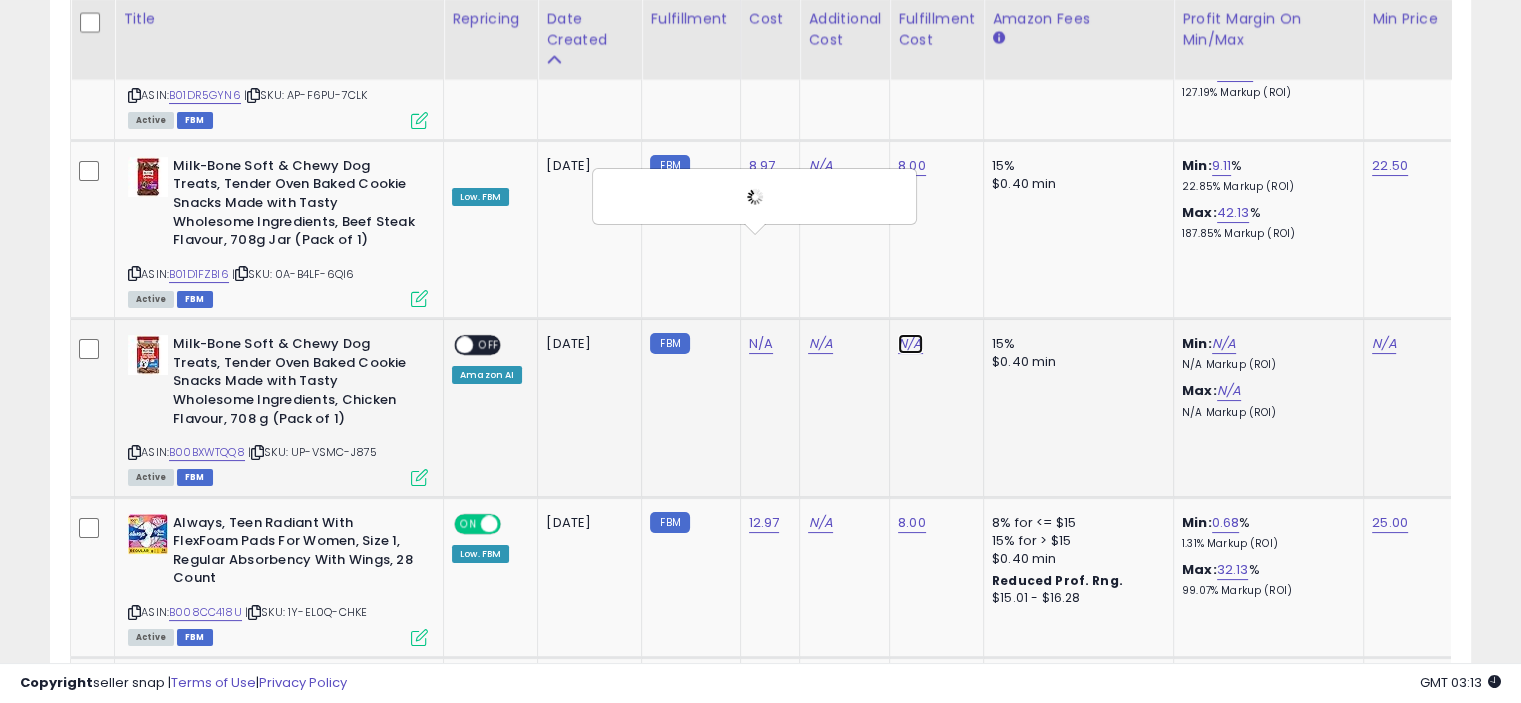 click on "N/A" at bounding box center [910, -6770] 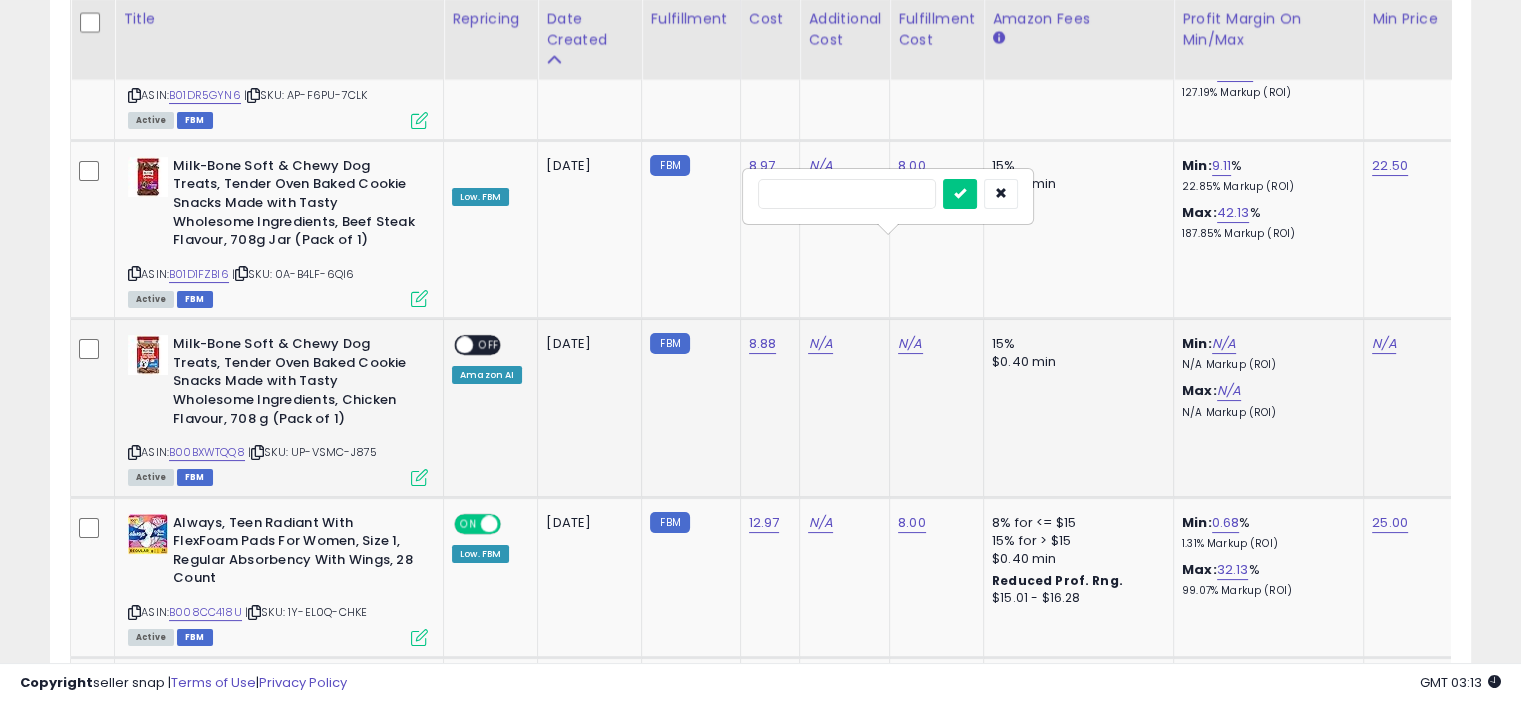 click at bounding box center [847, 194] 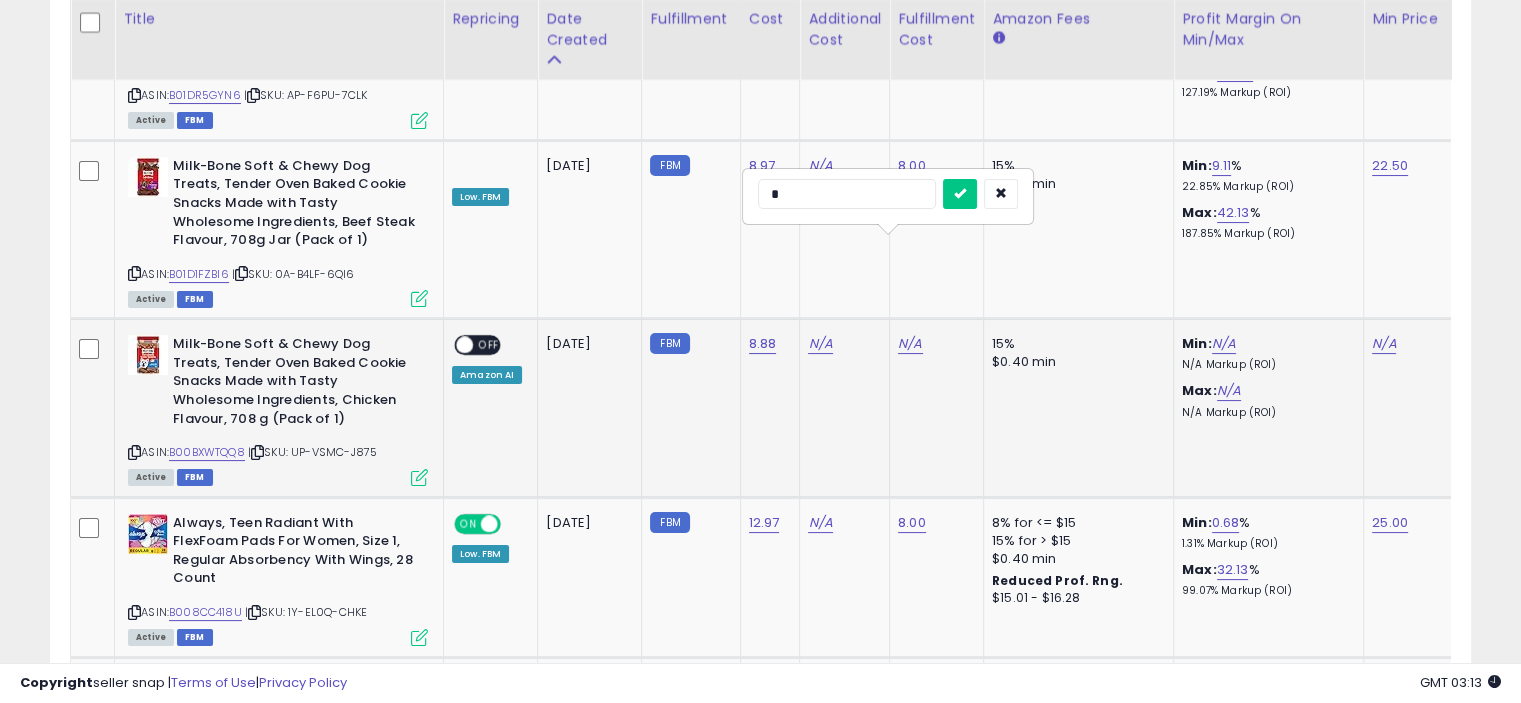 click at bounding box center [960, 194] 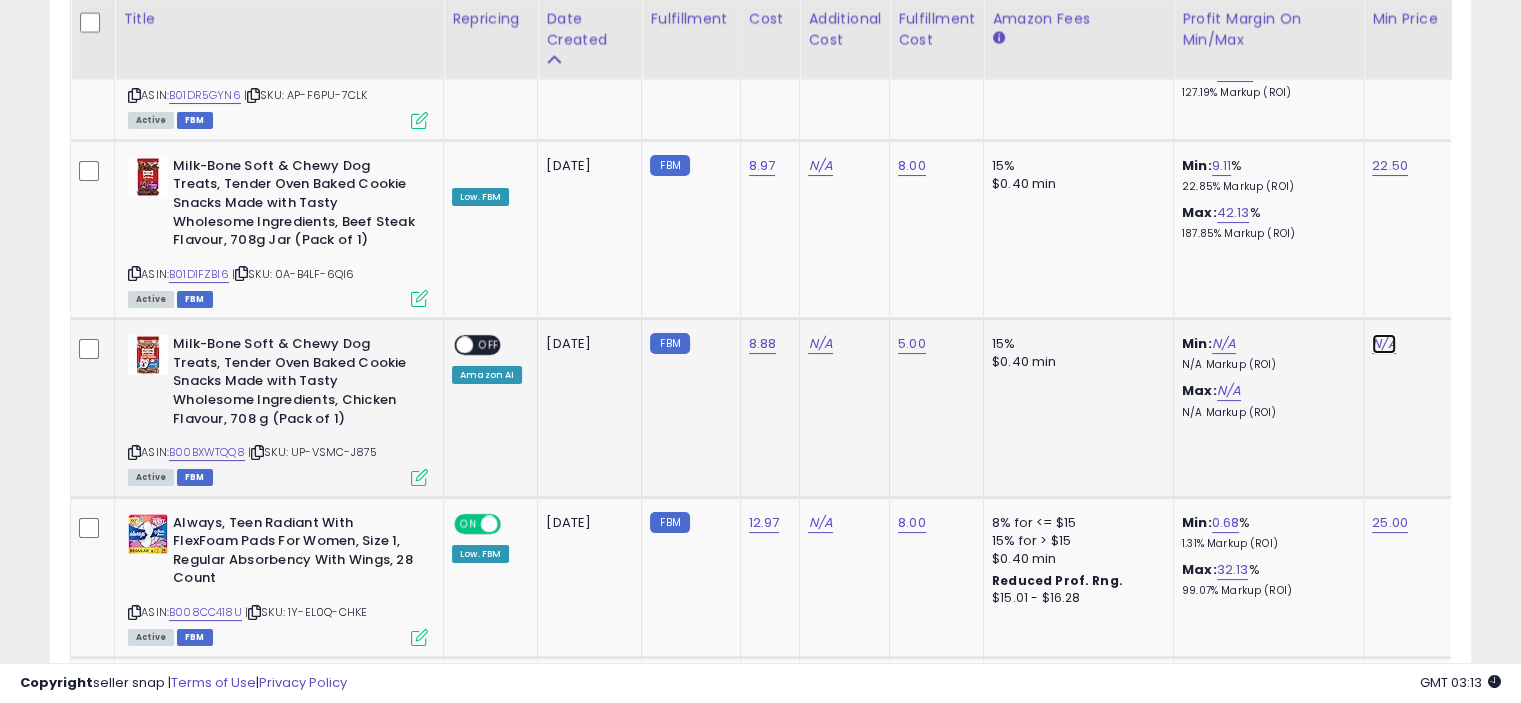 click on "N/A" at bounding box center [1384, -6770] 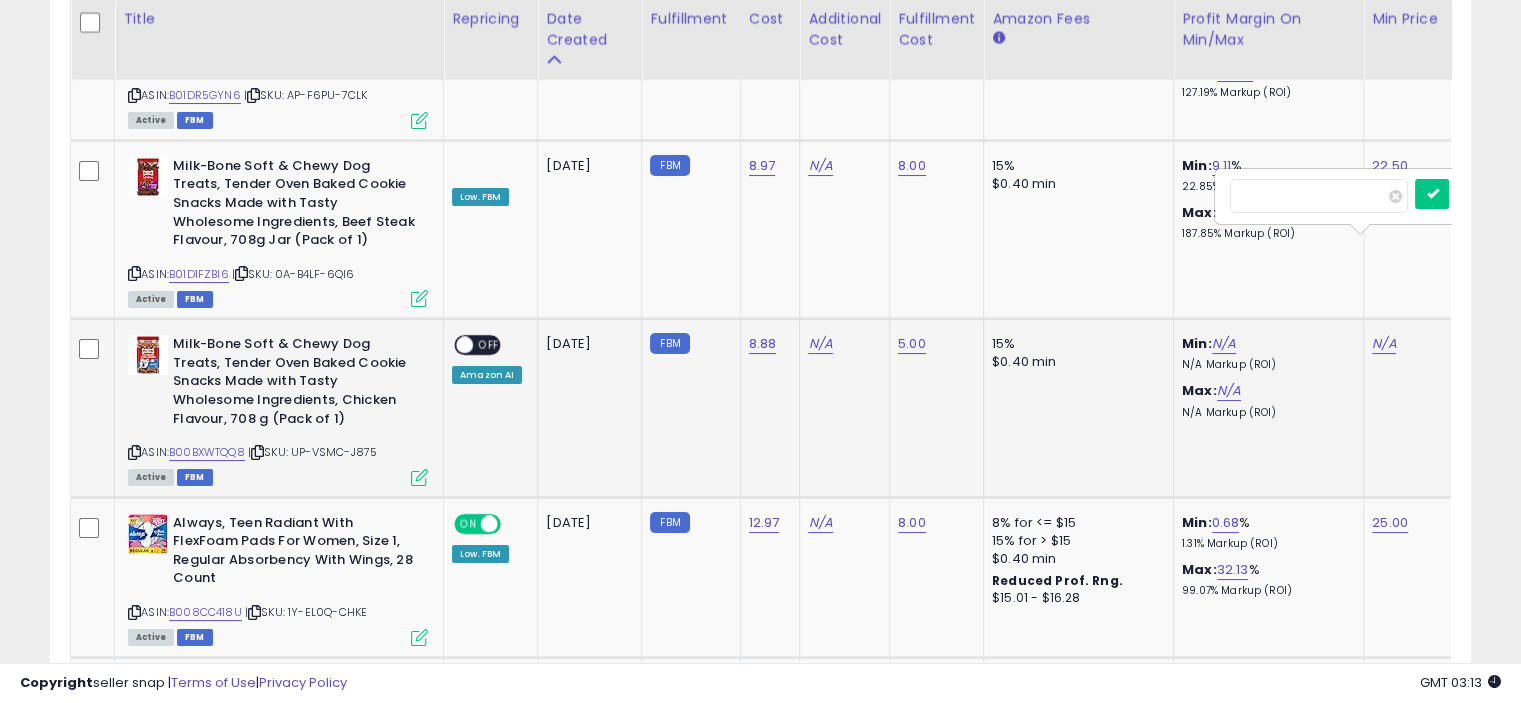 click on "SKU: UP-VSMC-J875 Active FBM
ON   OFF Amazon AI
FBM 8.88" 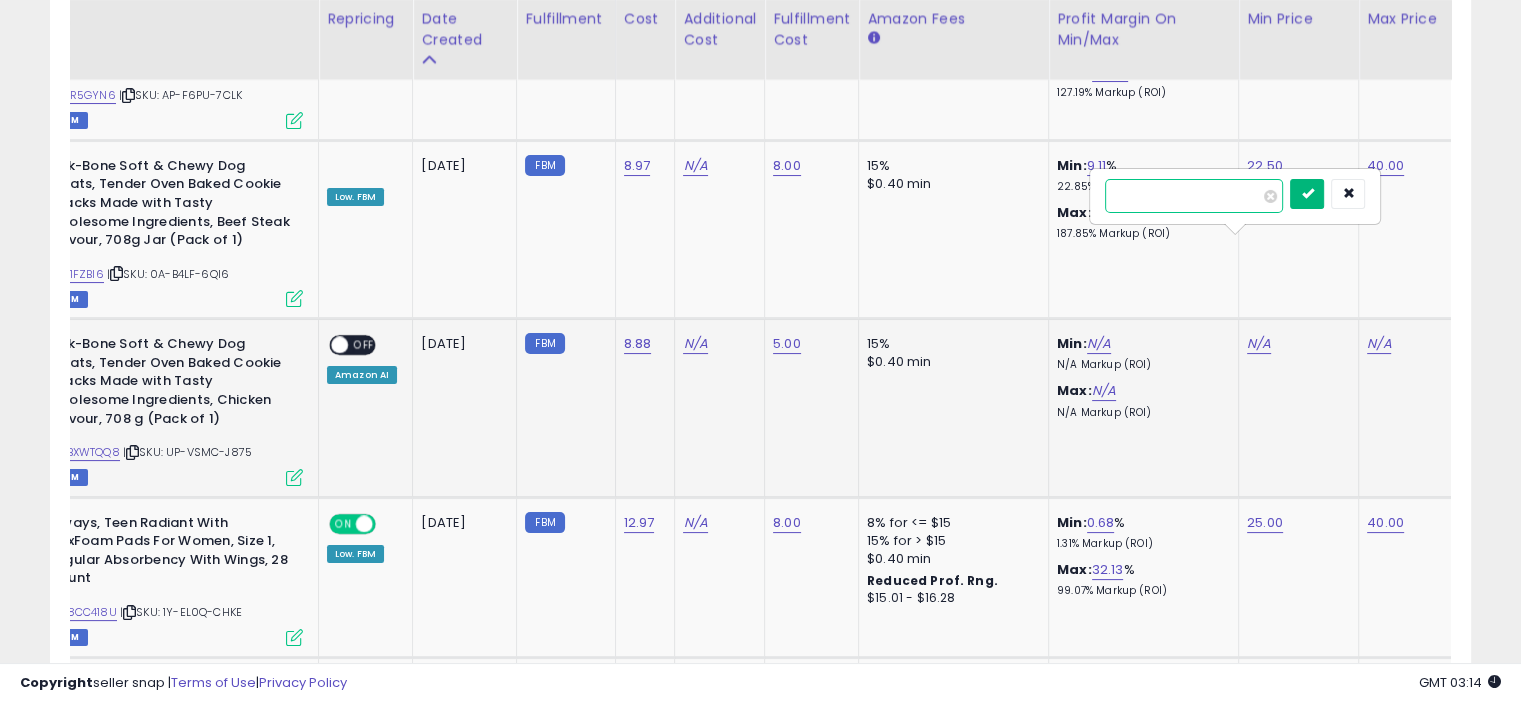 type on "**" 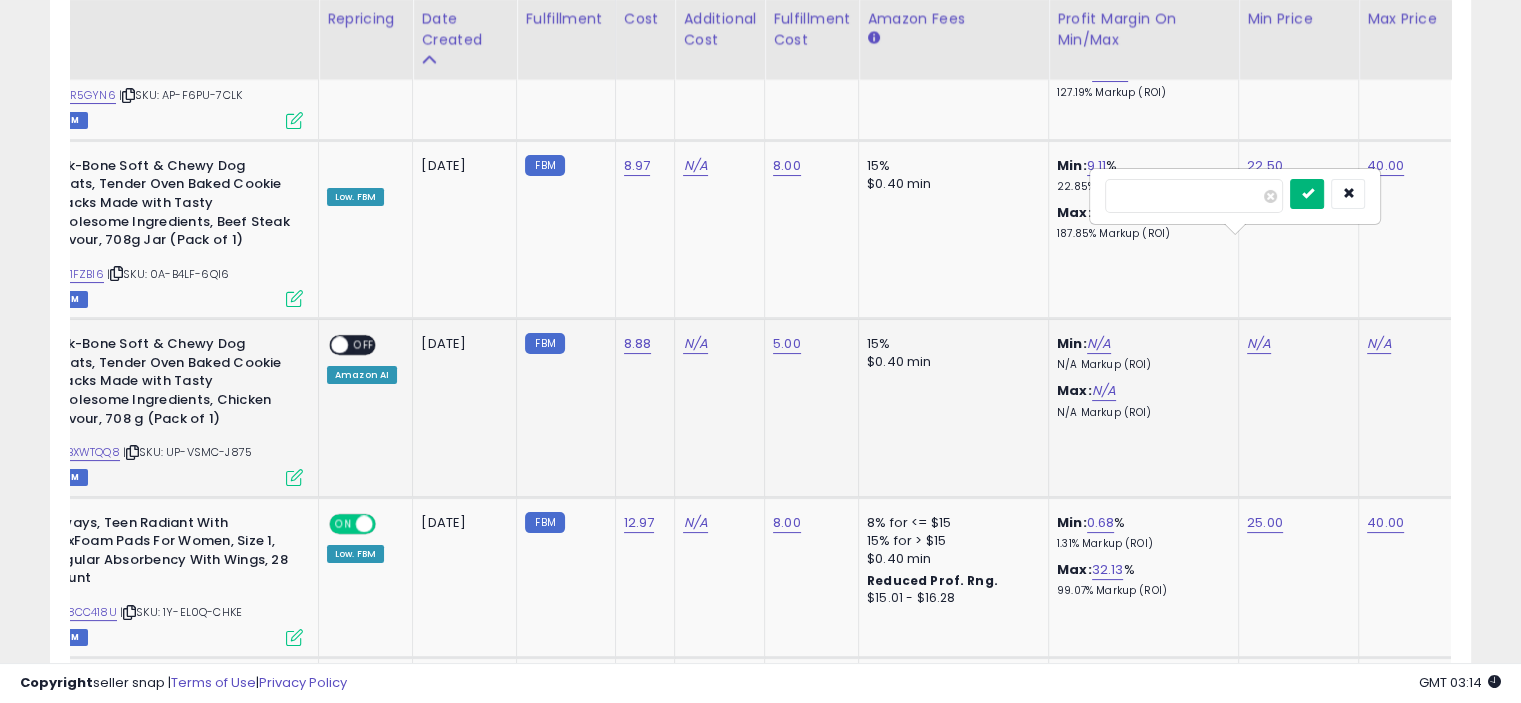 click at bounding box center [1307, 194] 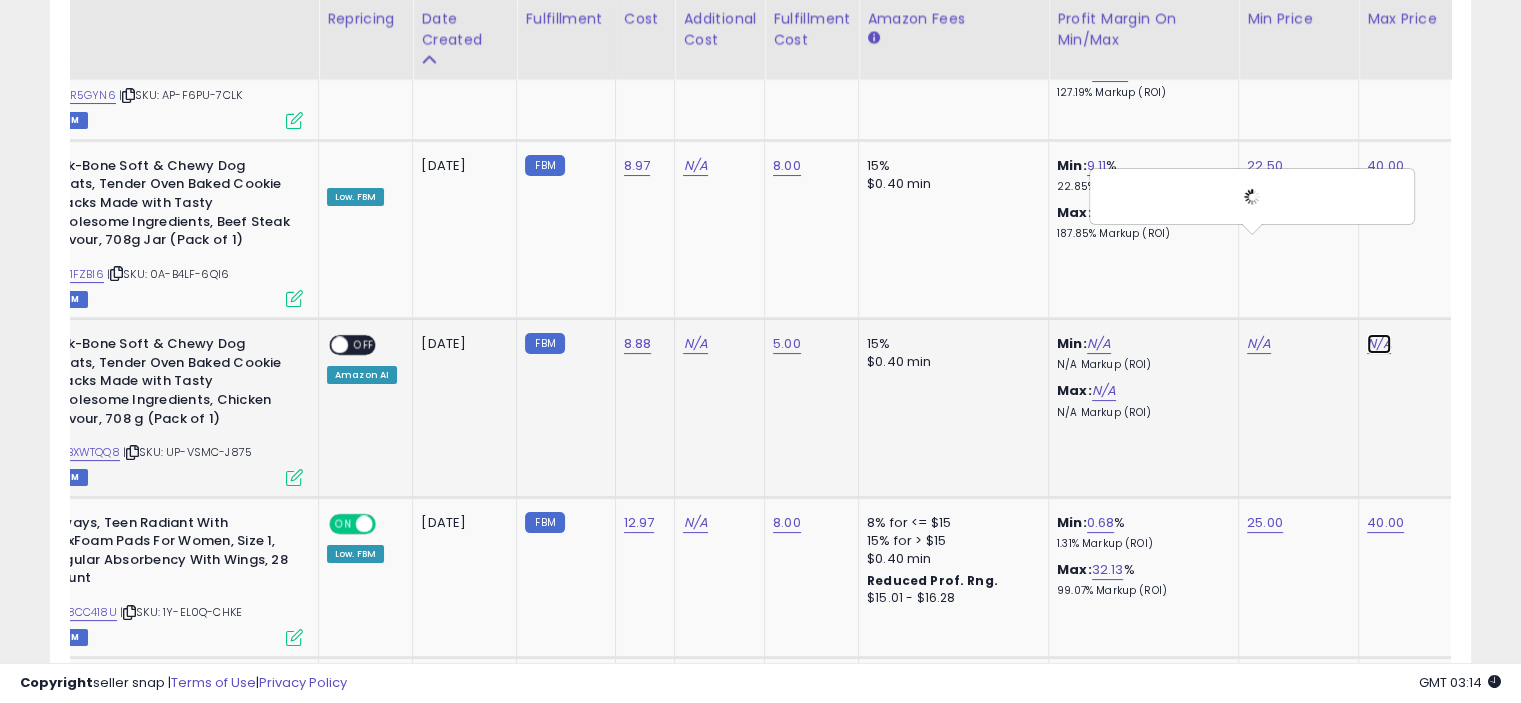 click on "N/A" at bounding box center [1379, -6770] 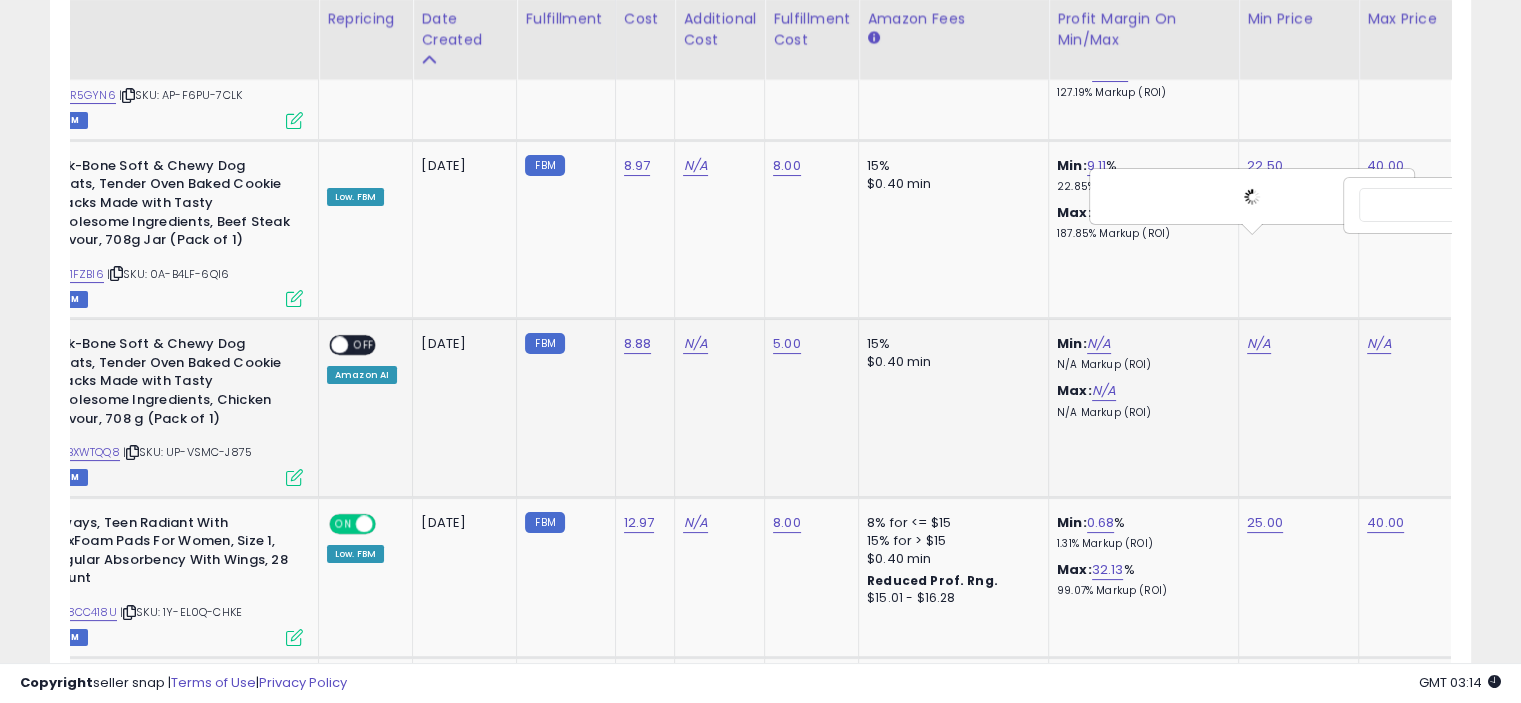 scroll, scrollTop: 0, scrollLeft: 245, axis: horizontal 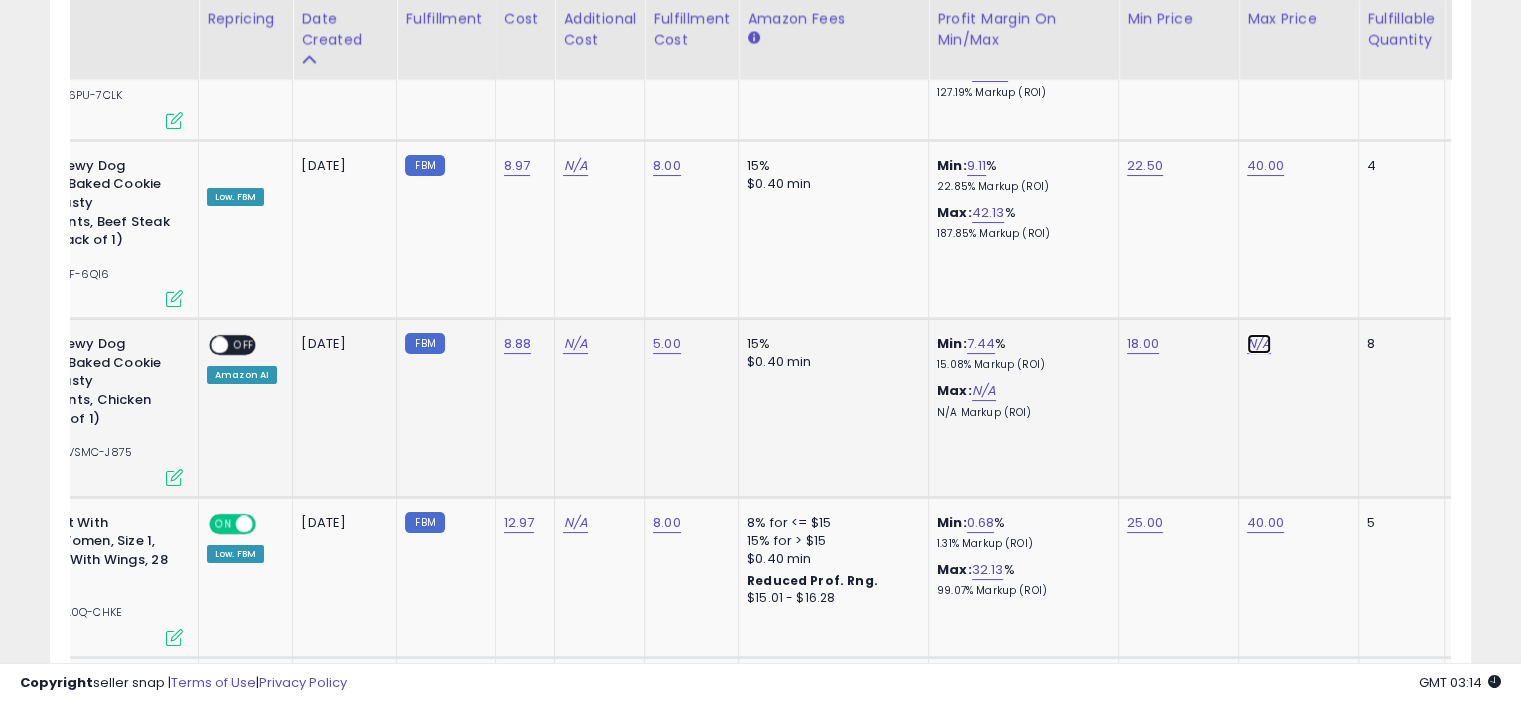 click on "N/A" at bounding box center [1259, -6770] 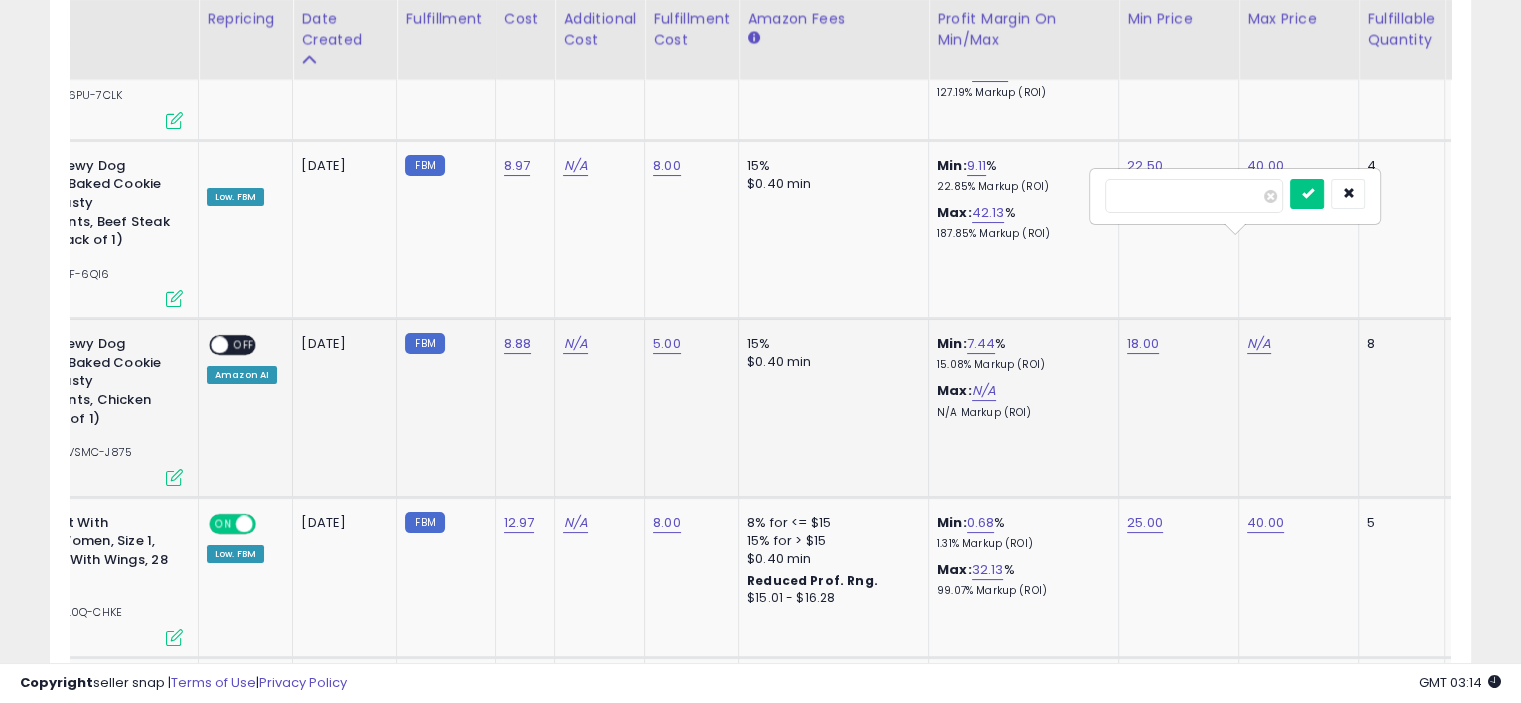 type on "**" 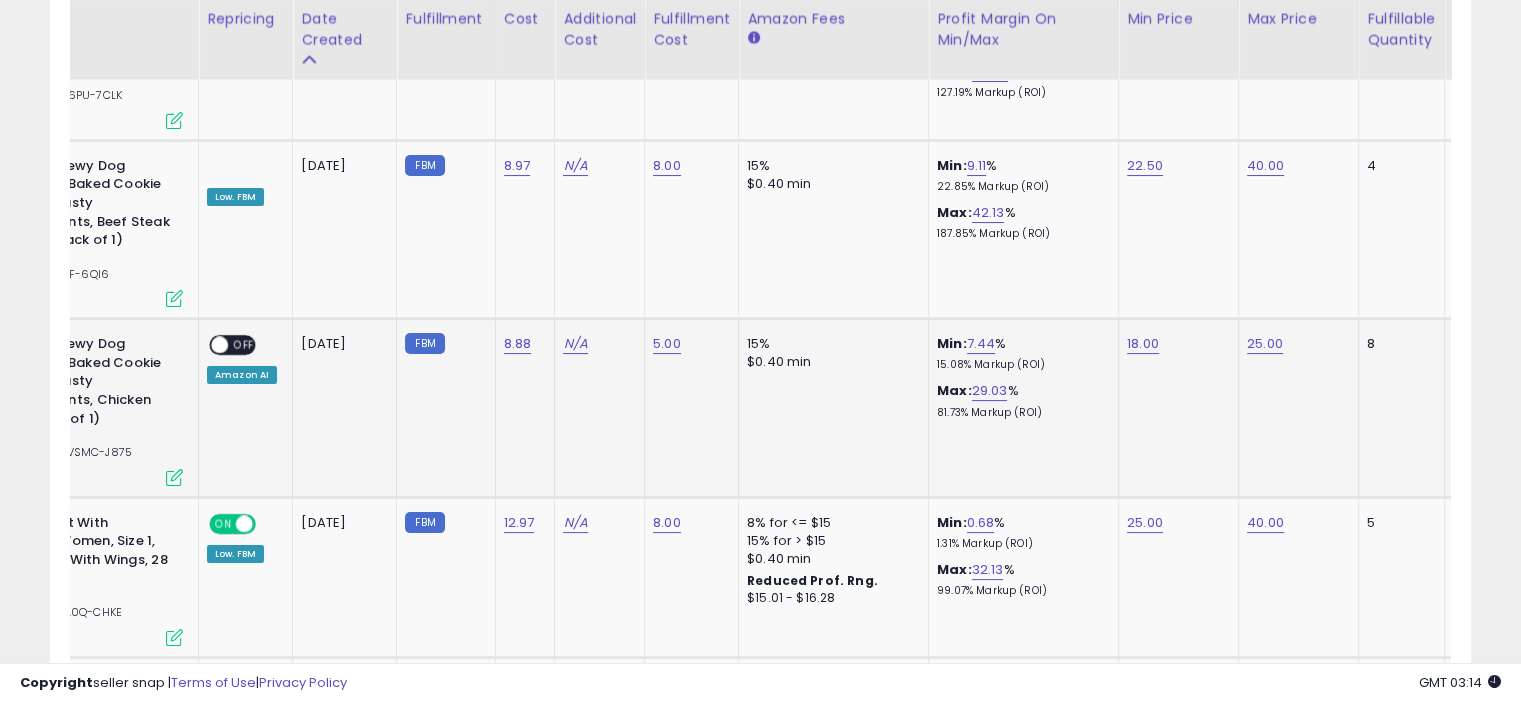 scroll, scrollTop: 0, scrollLeft: 85, axis: horizontal 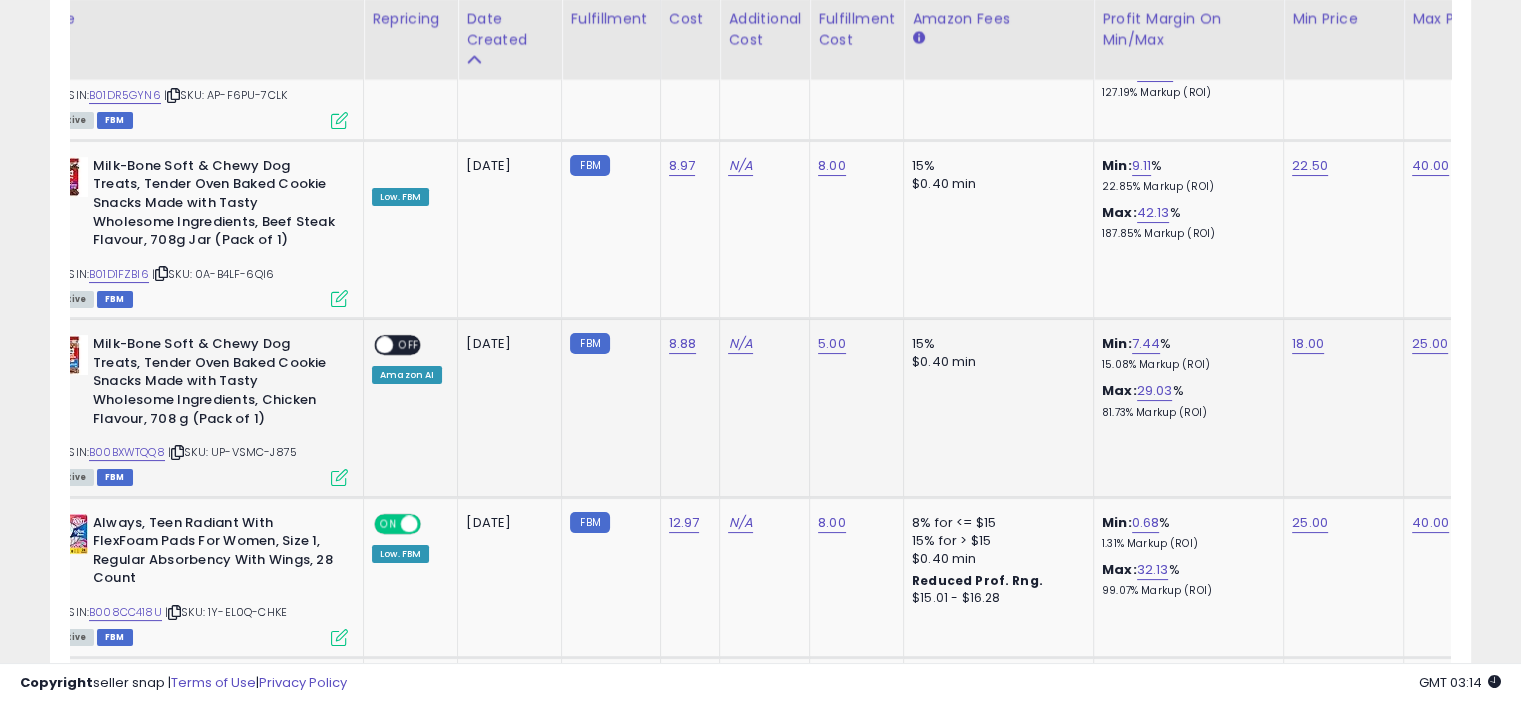 click at bounding box center [339, 477] 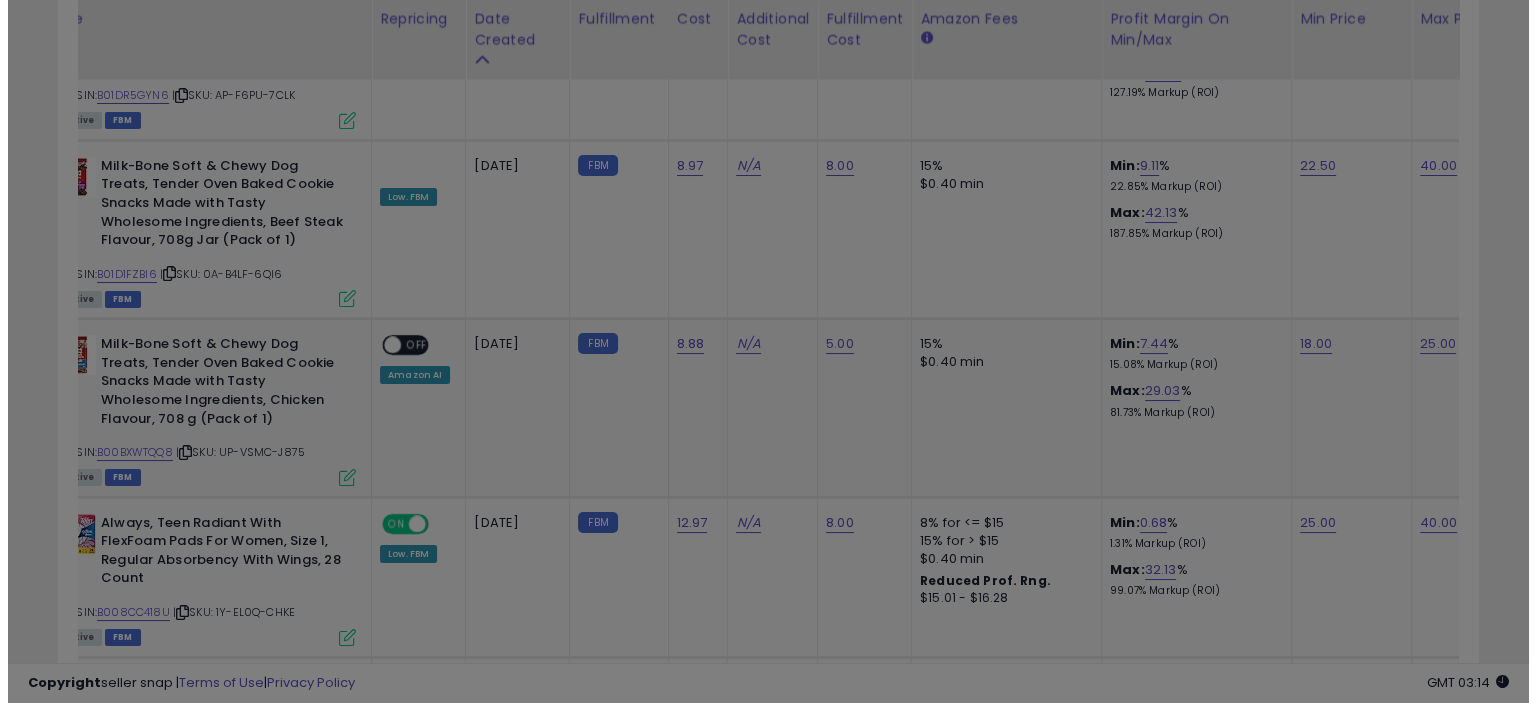scroll, scrollTop: 999589, scrollLeft: 999168, axis: both 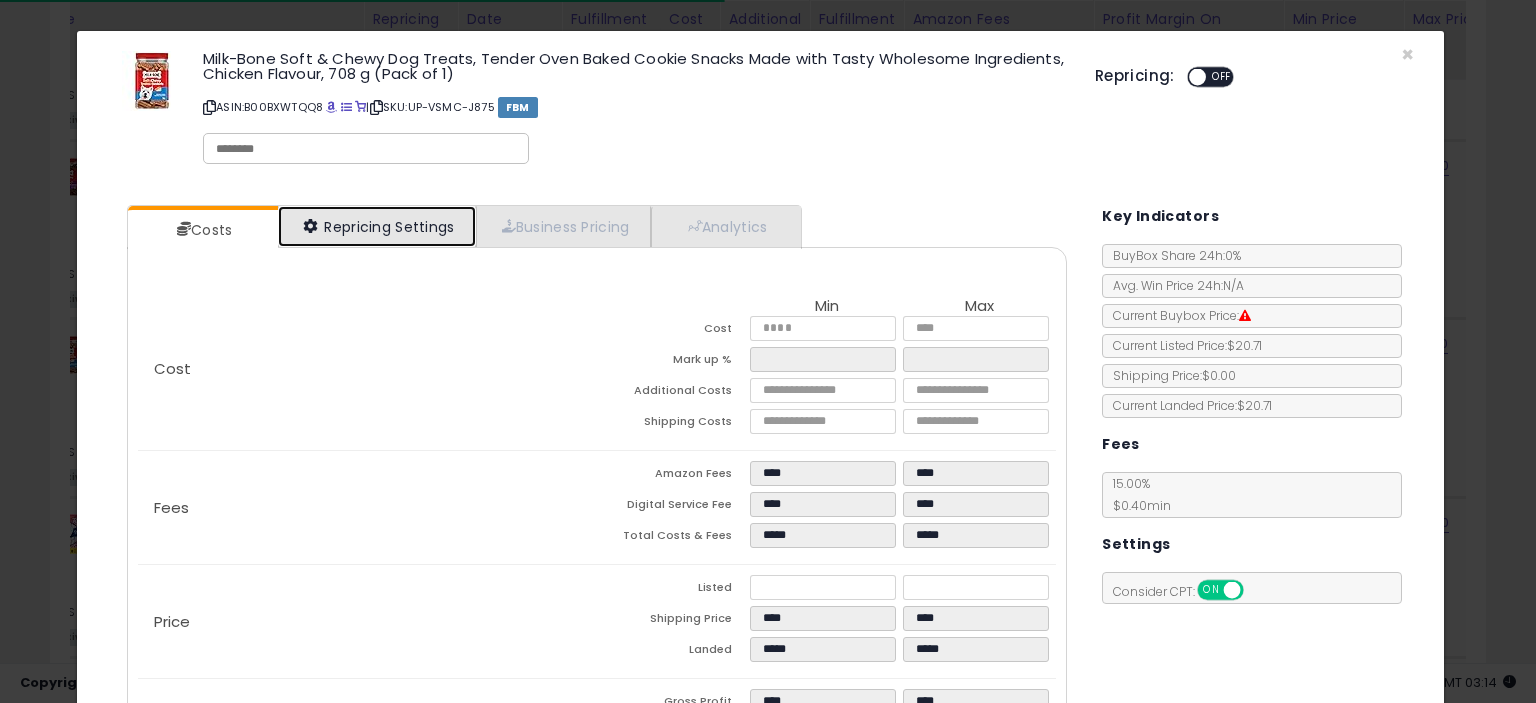 click on "Repricing Settings" at bounding box center [377, 226] 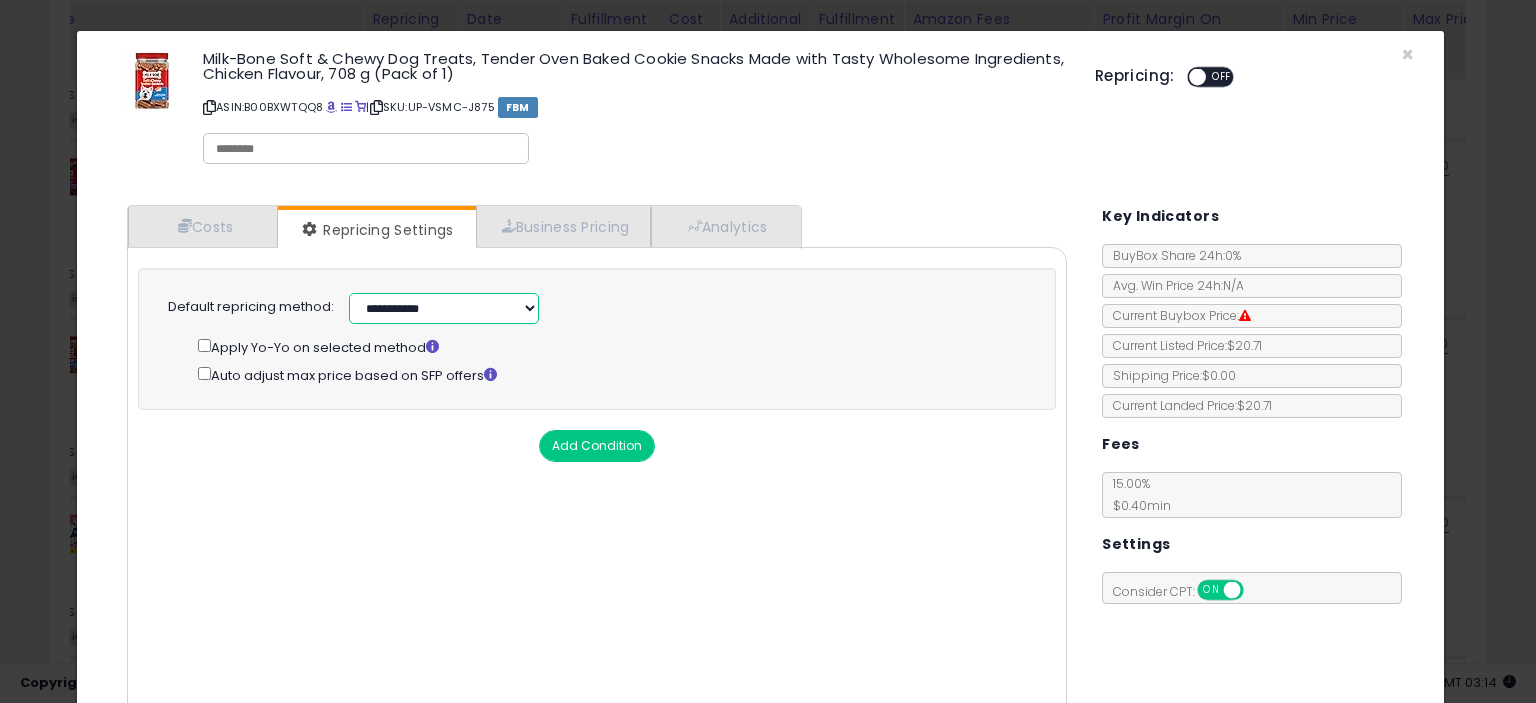 click on "**********" at bounding box center (444, 308) 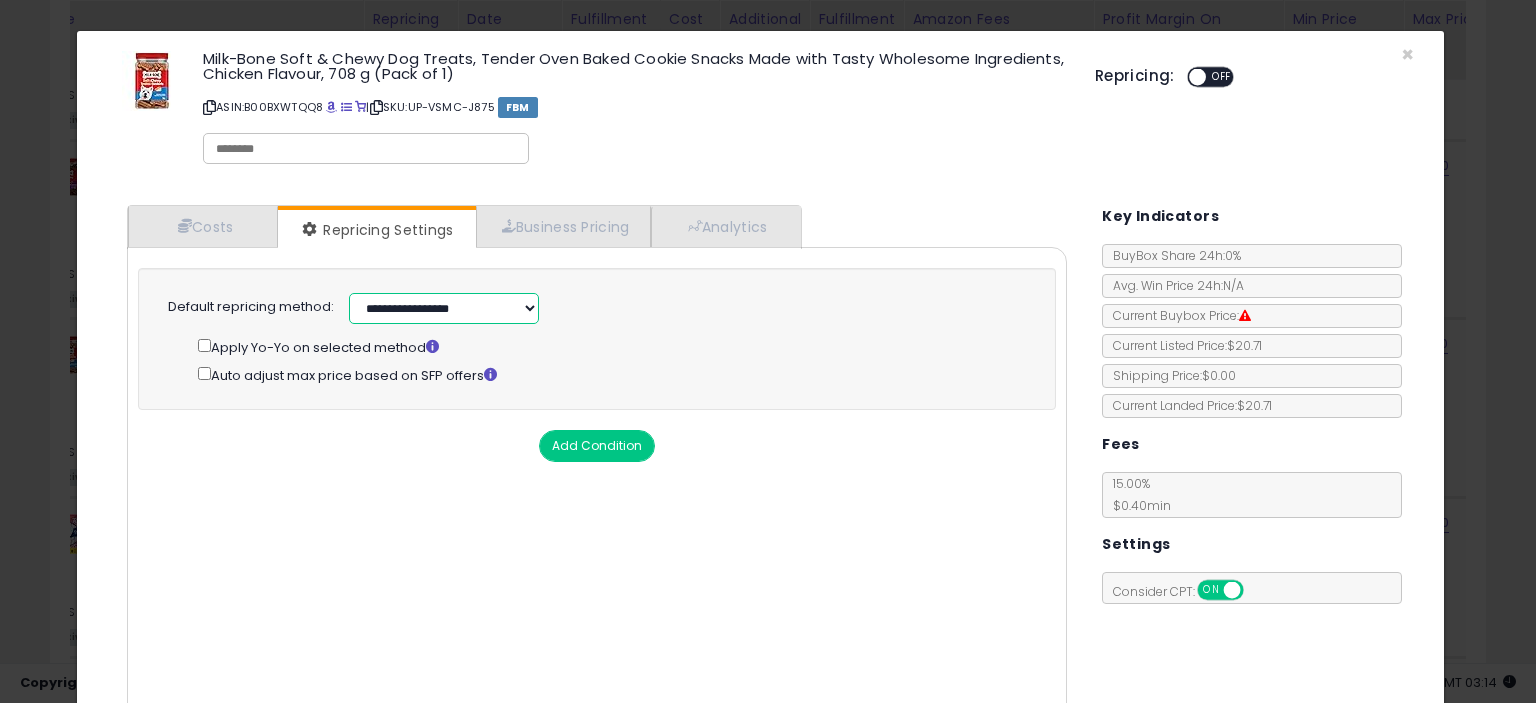 click on "**********" at bounding box center [444, 308] 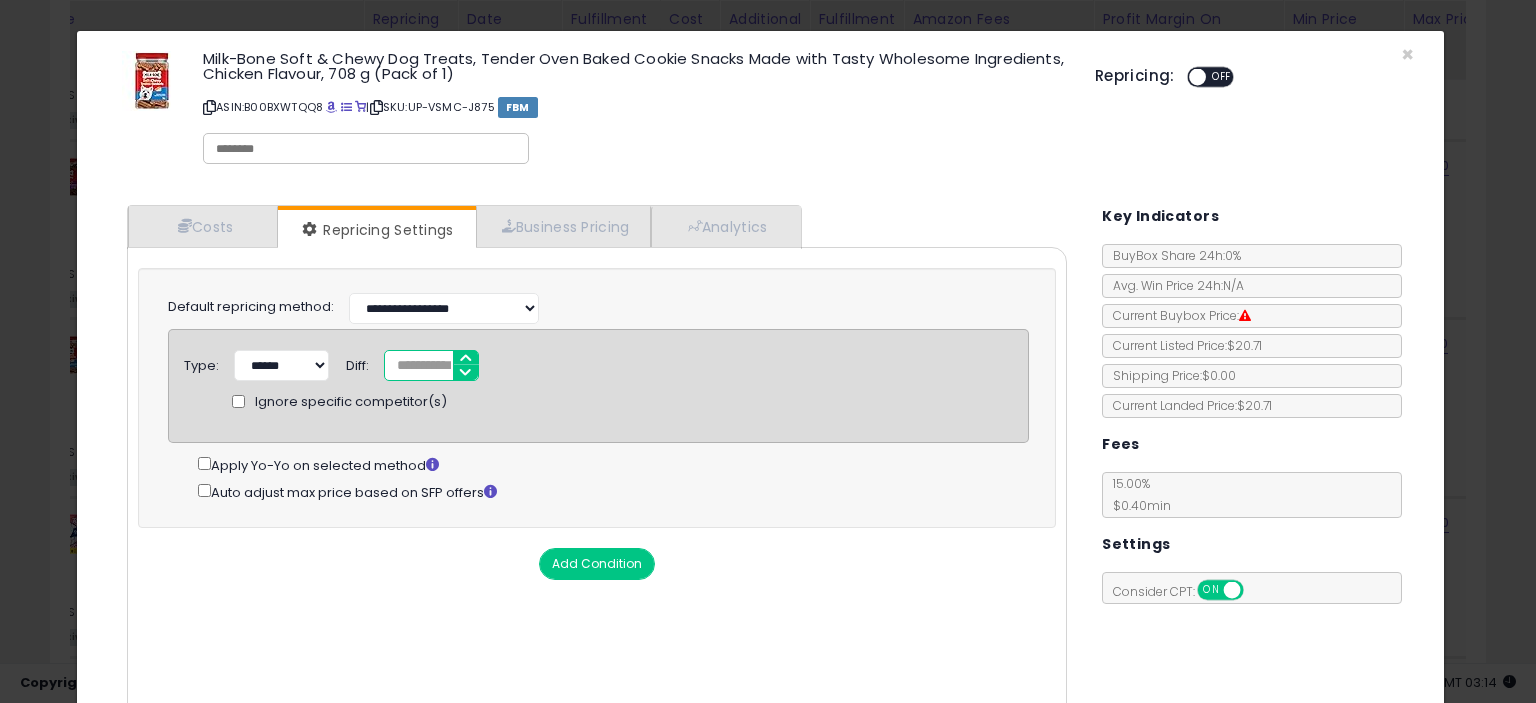click on "*" at bounding box center [431, 365] 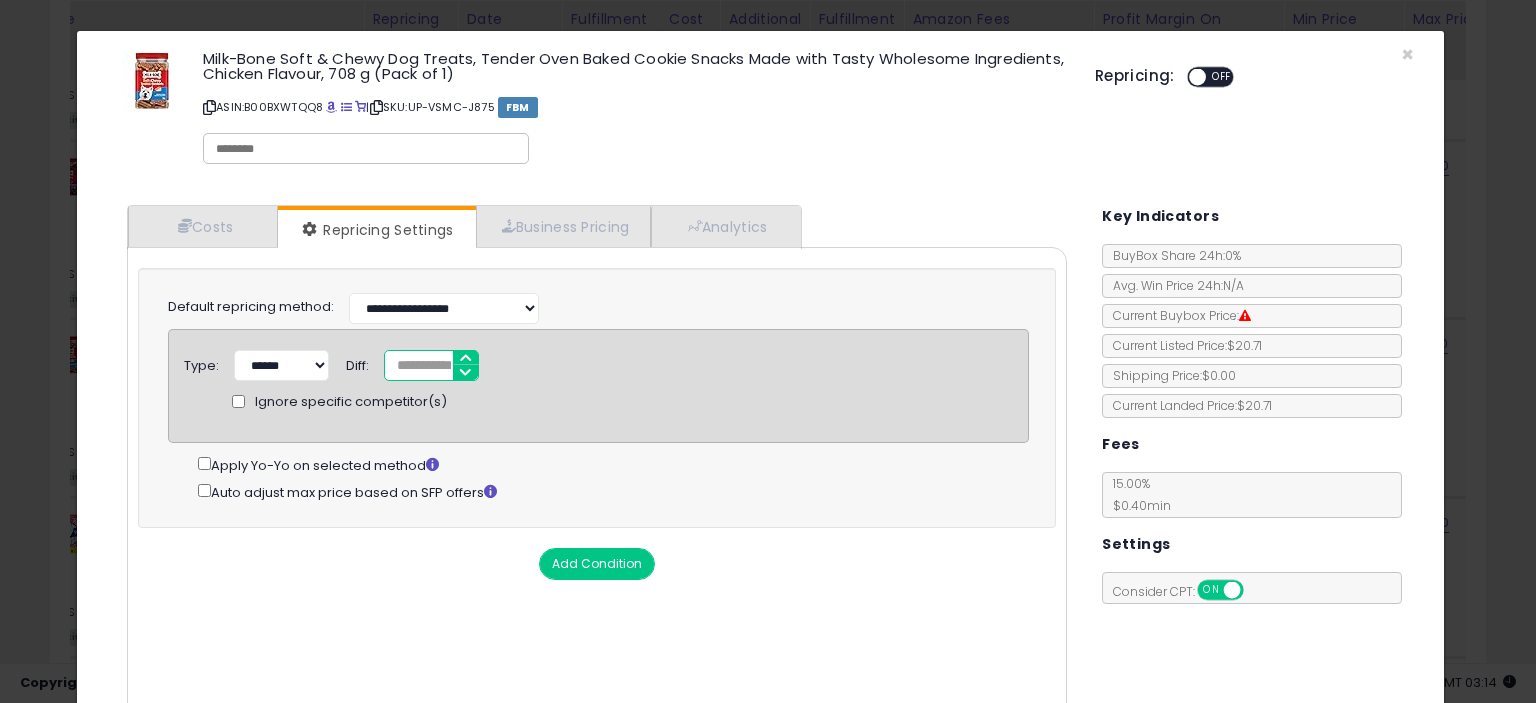 type on "*****" 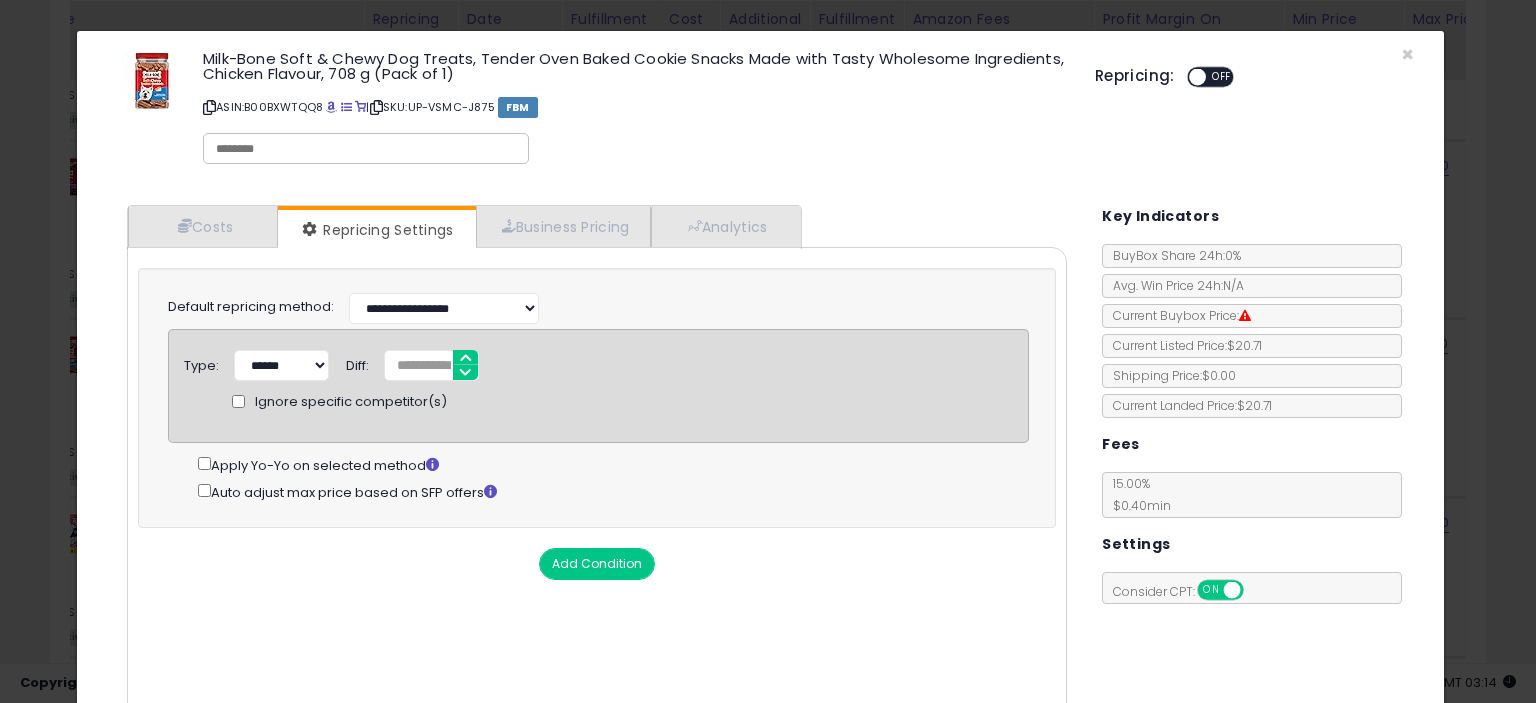 click on "Cost
Min
Max
Cost
****
****
Mark up %
*****
*****
Additional Costs
Shipping Costs **** ****" at bounding box center (597, 489) 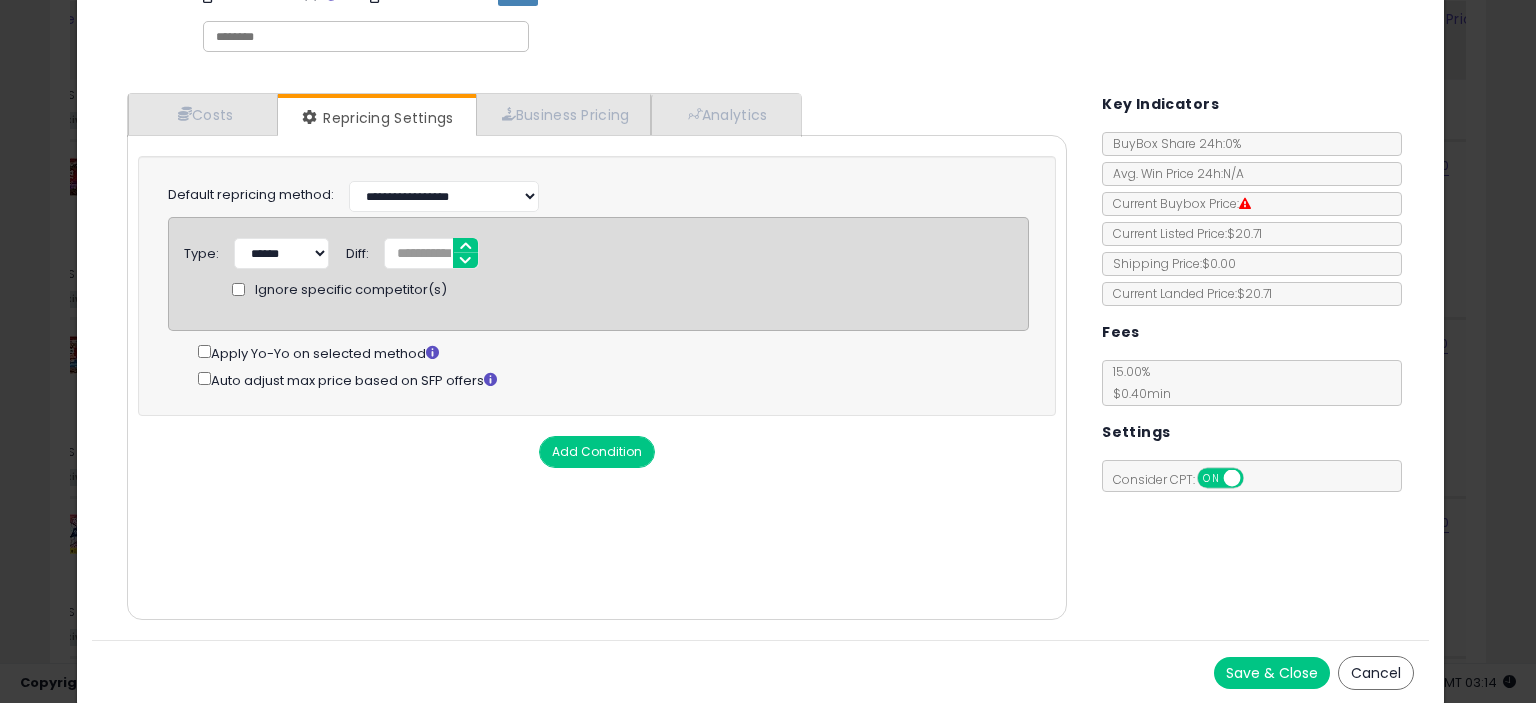 scroll, scrollTop: 112, scrollLeft: 0, axis: vertical 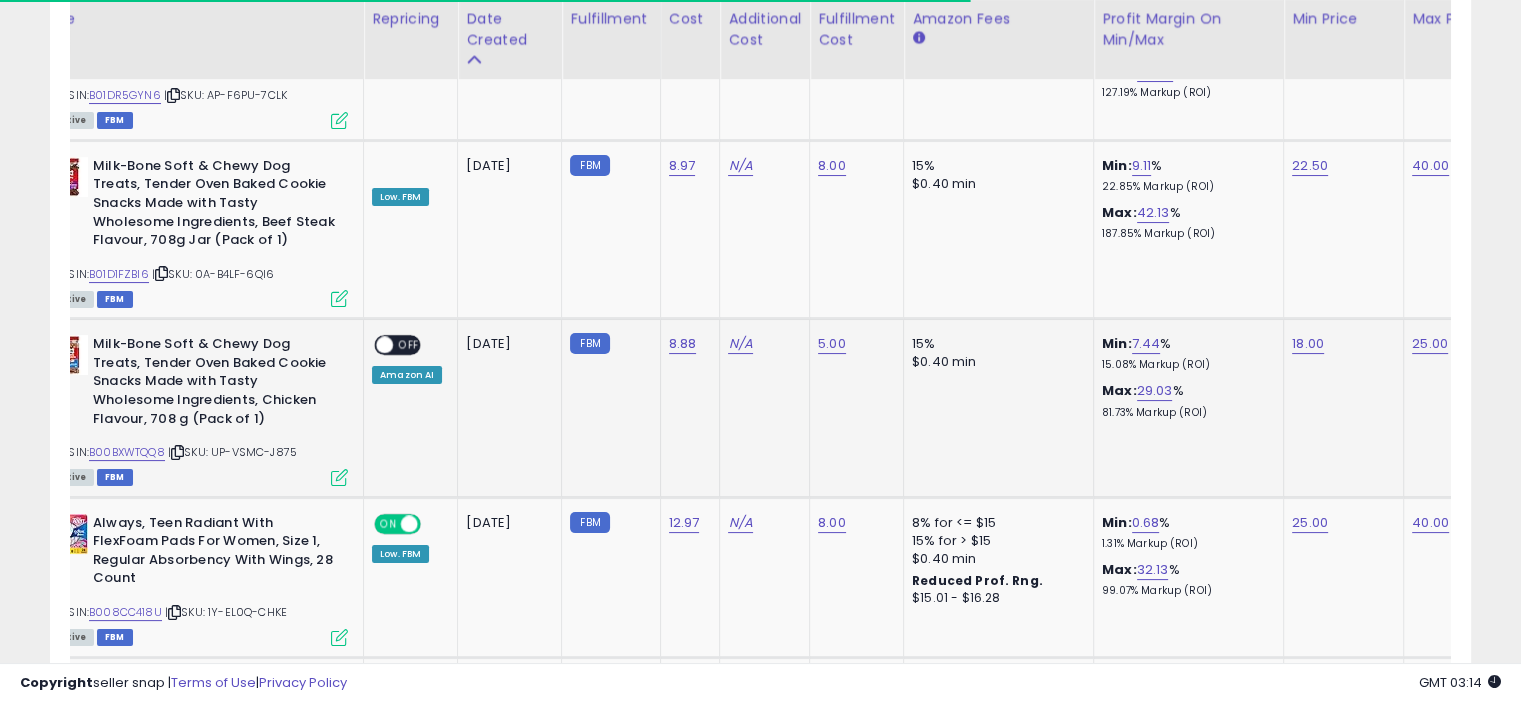 click on "ON   OFF" at bounding box center [397, 345] 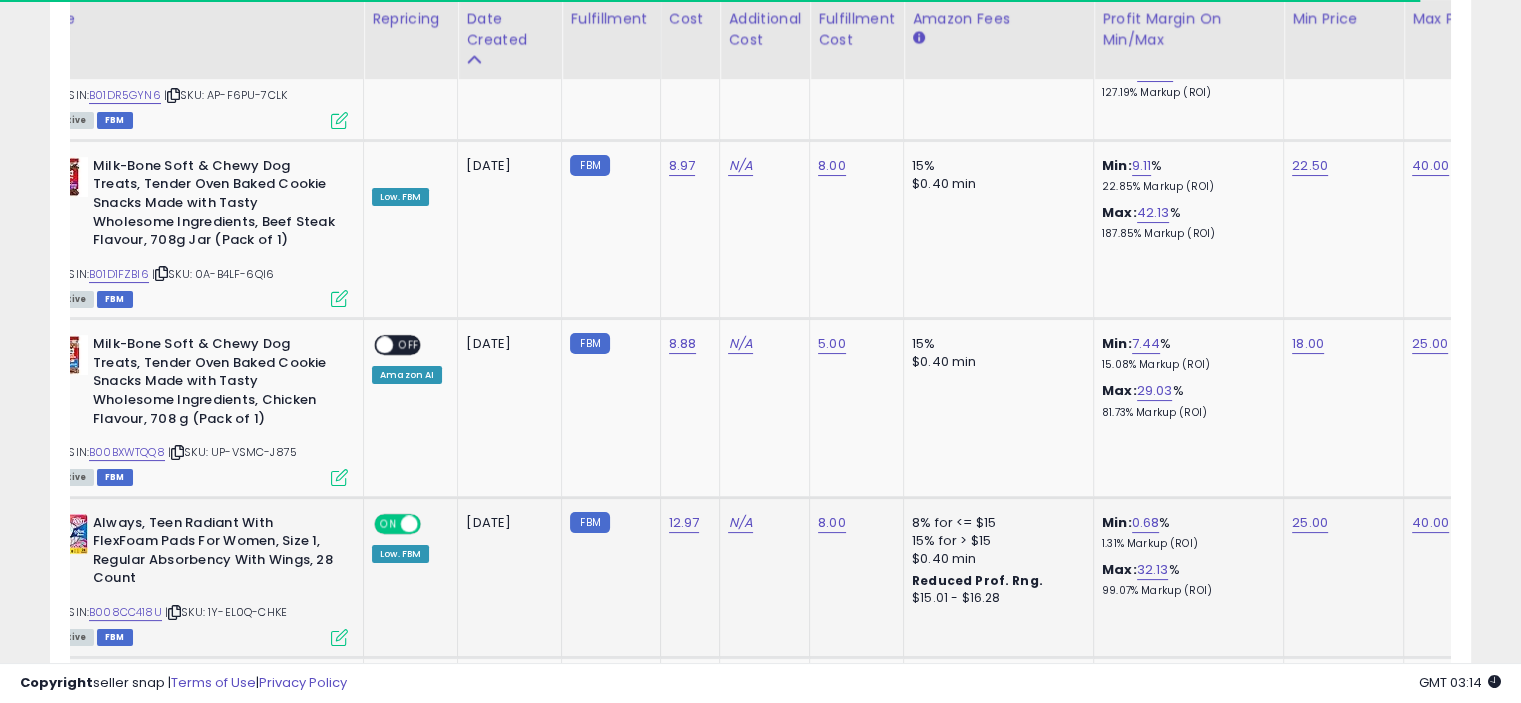 scroll, scrollTop: 0, scrollLeft: 532, axis: horizontal 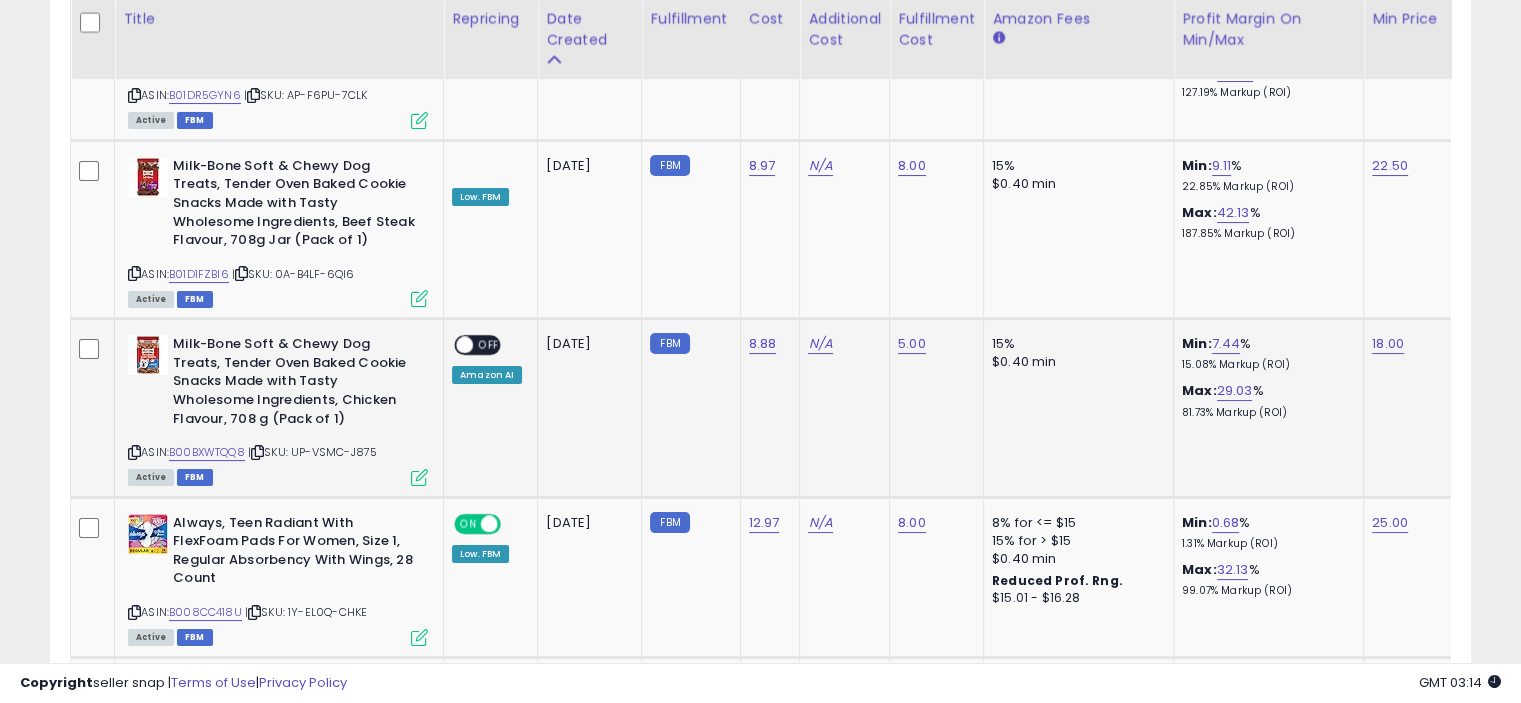 click on "OFF" at bounding box center (489, 345) 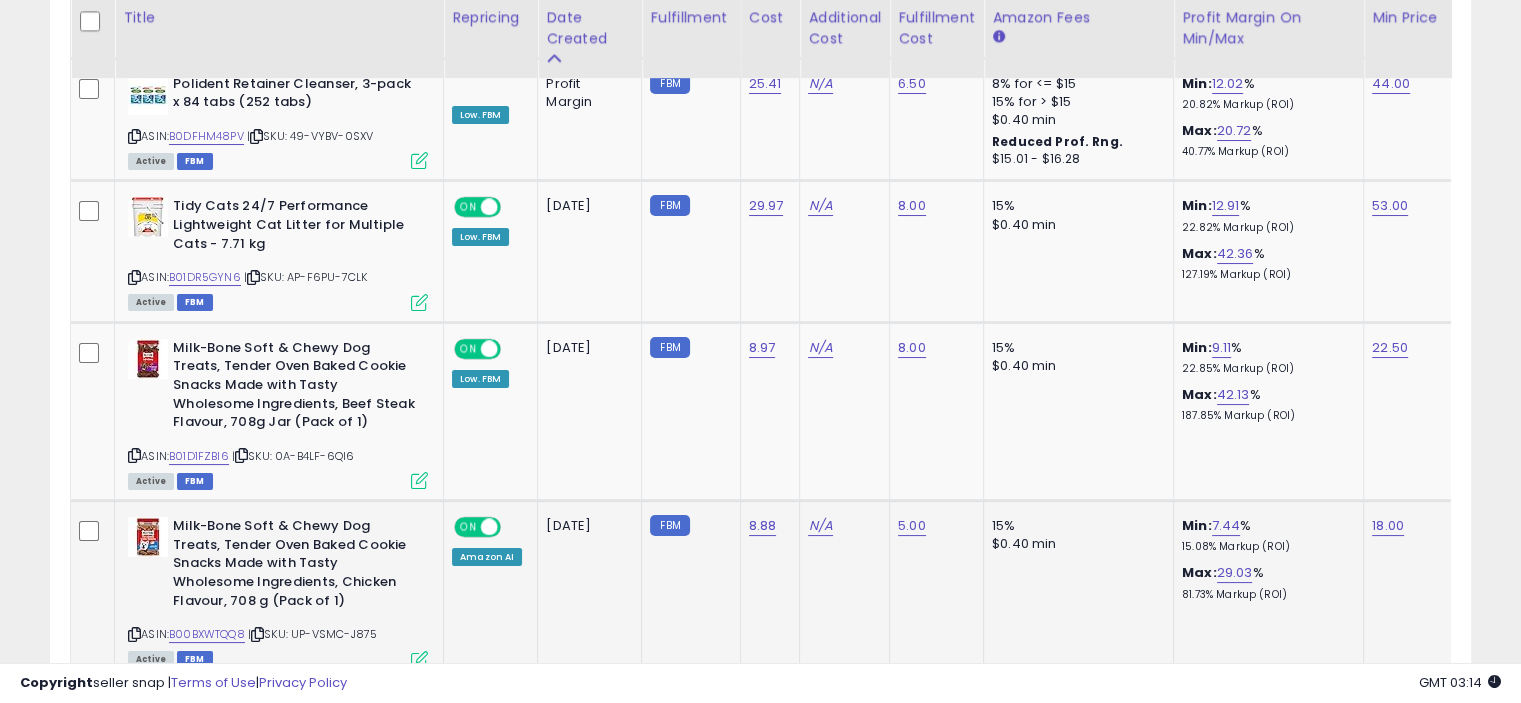 scroll, scrollTop: 7660, scrollLeft: 0, axis: vertical 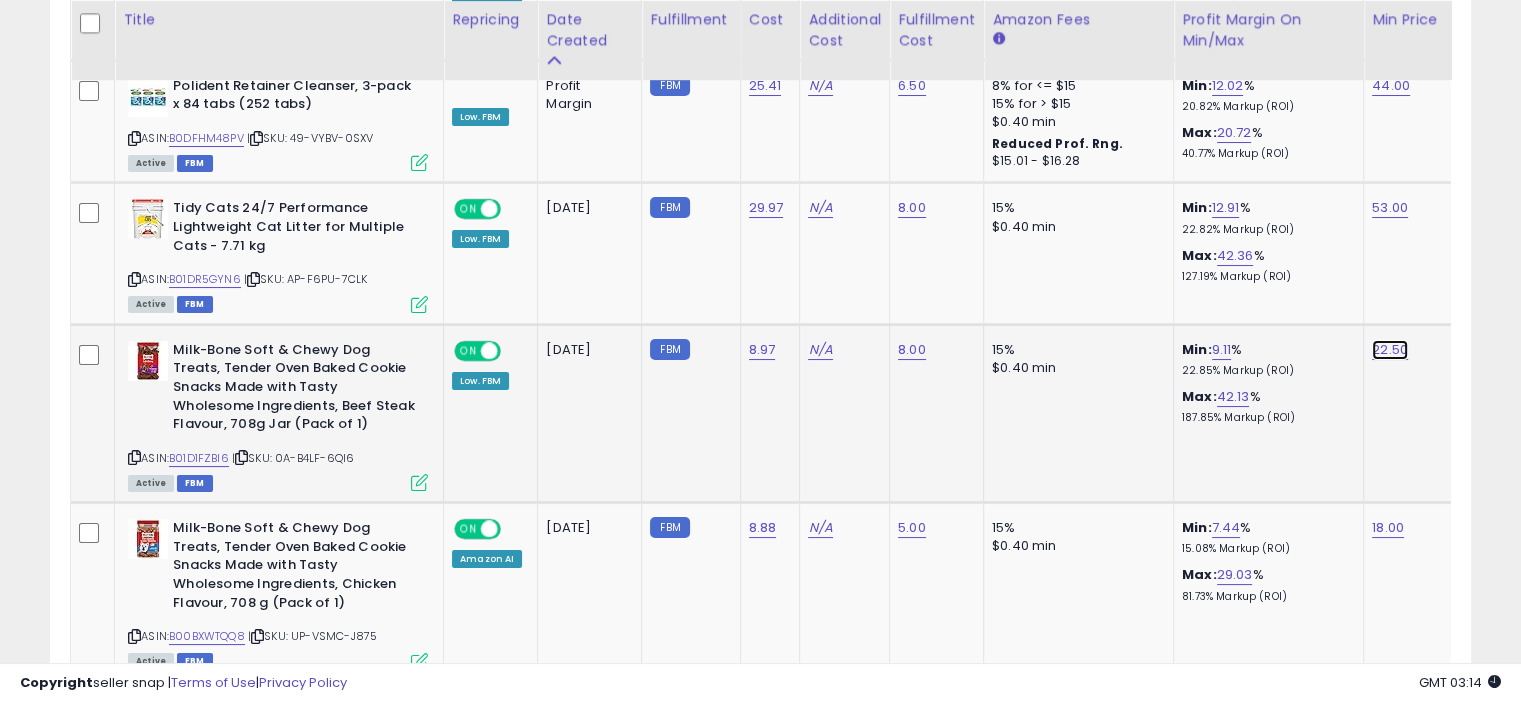 click on "22.50" at bounding box center (1384, -6586) 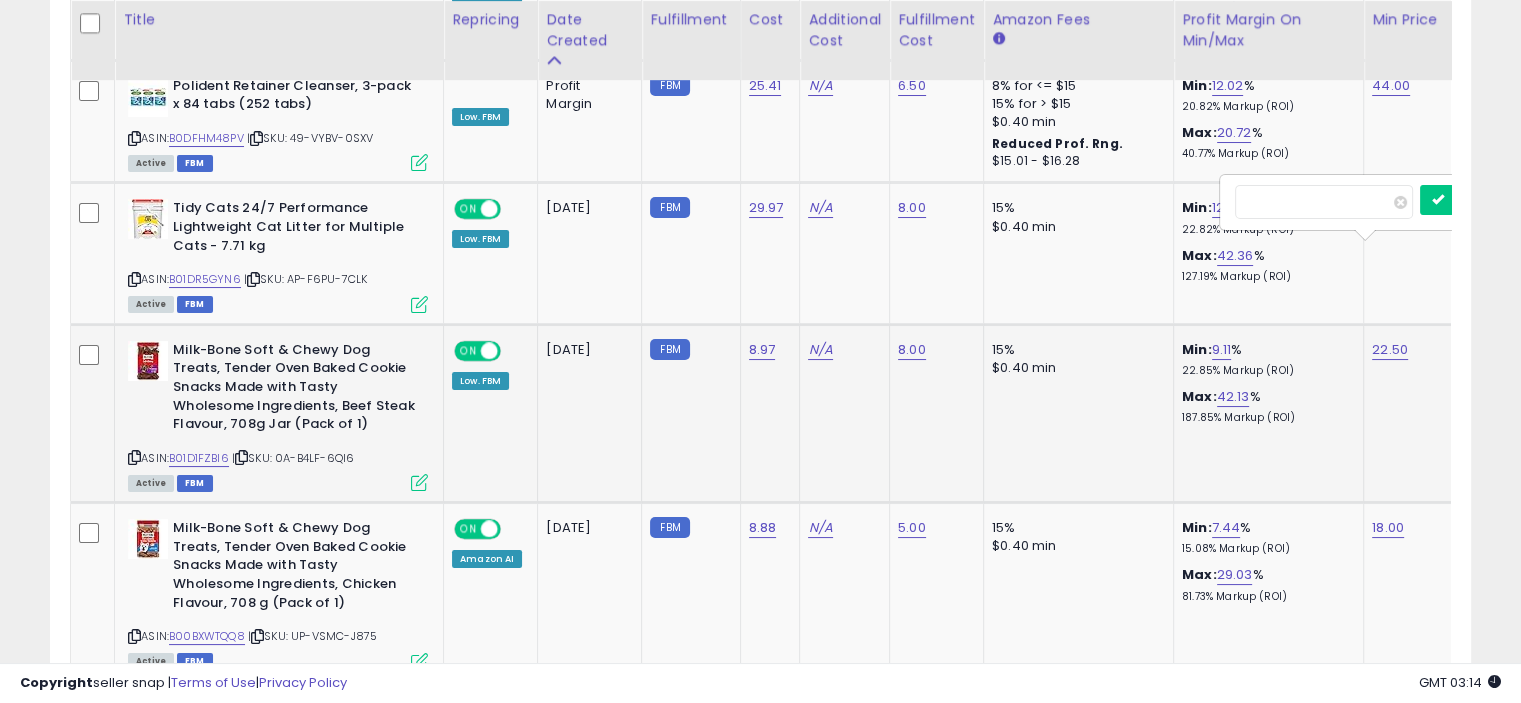 scroll, scrollTop: 0, scrollLeft: 130, axis: horizontal 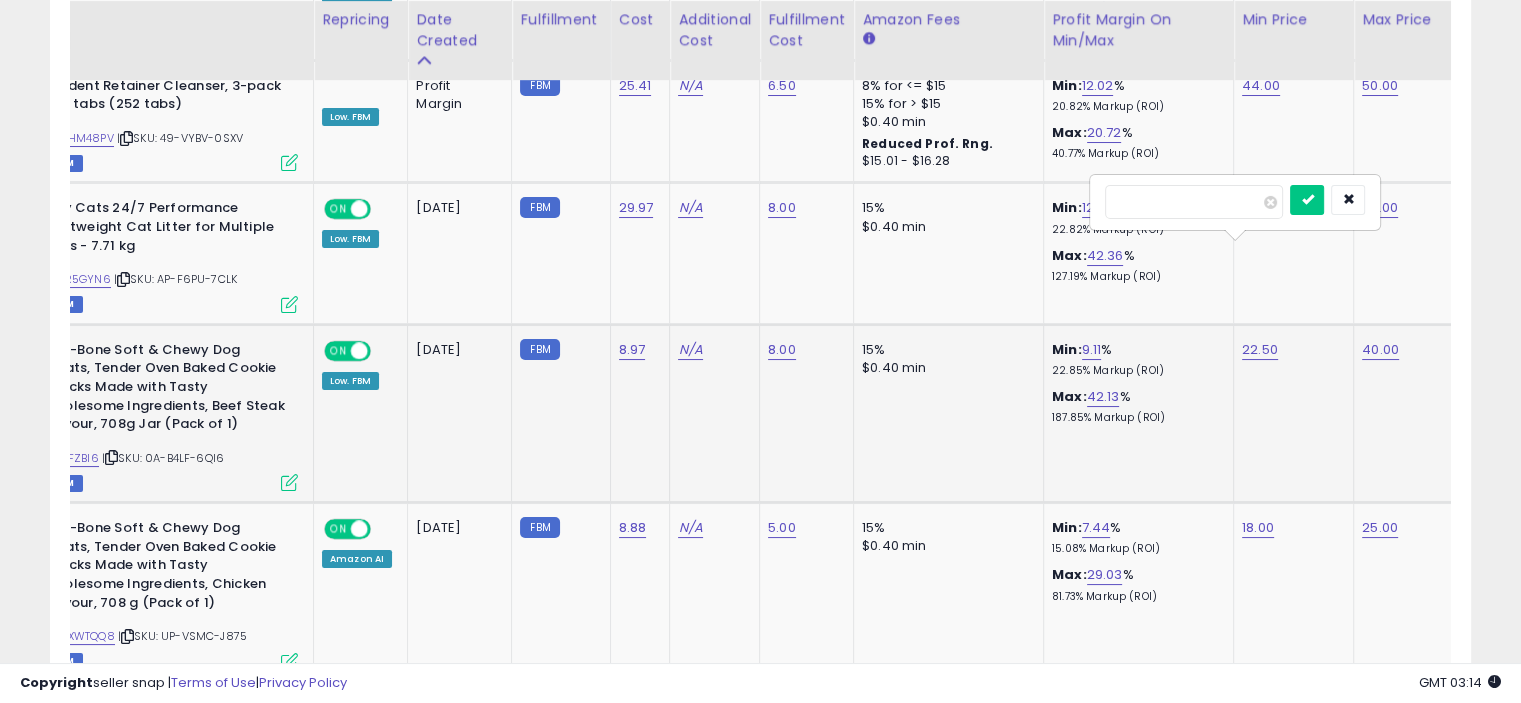 type on "*" 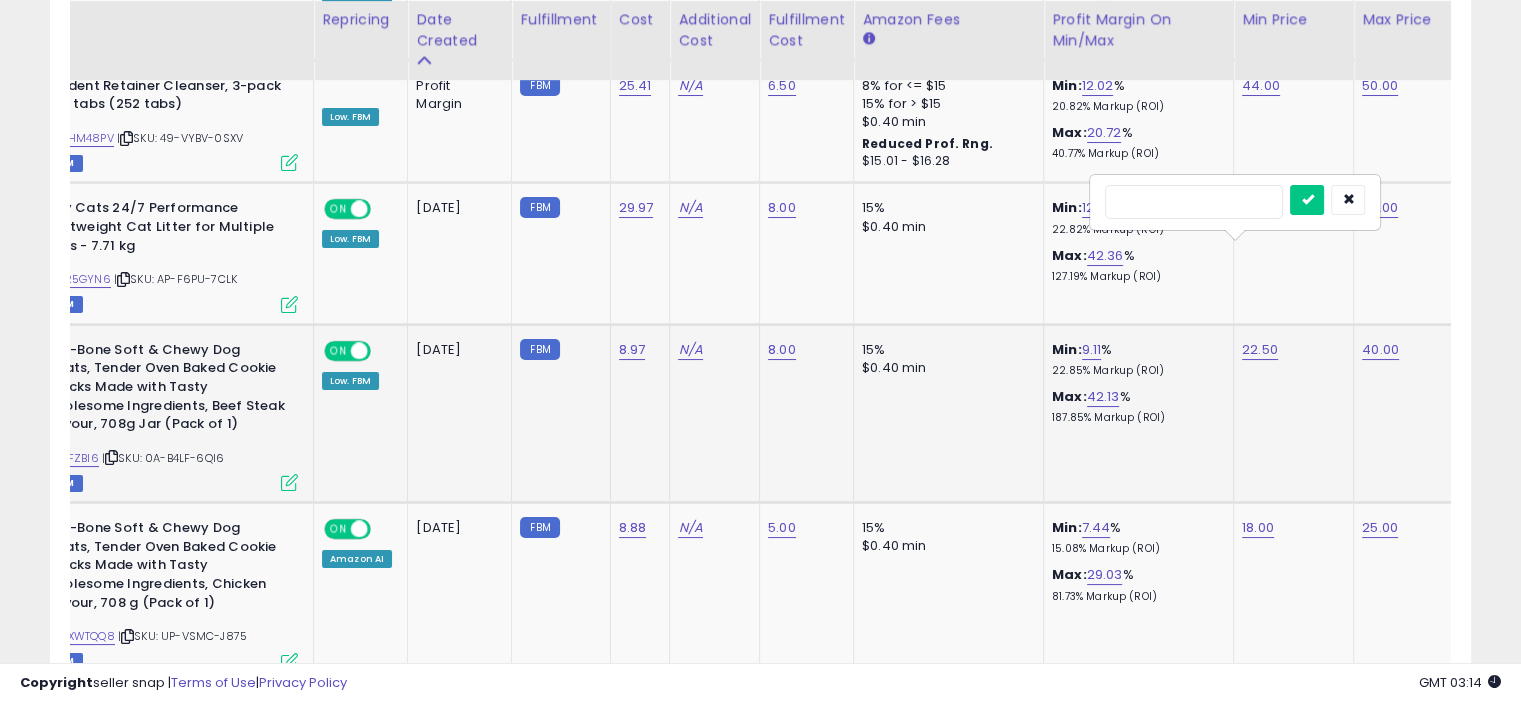type on "**" 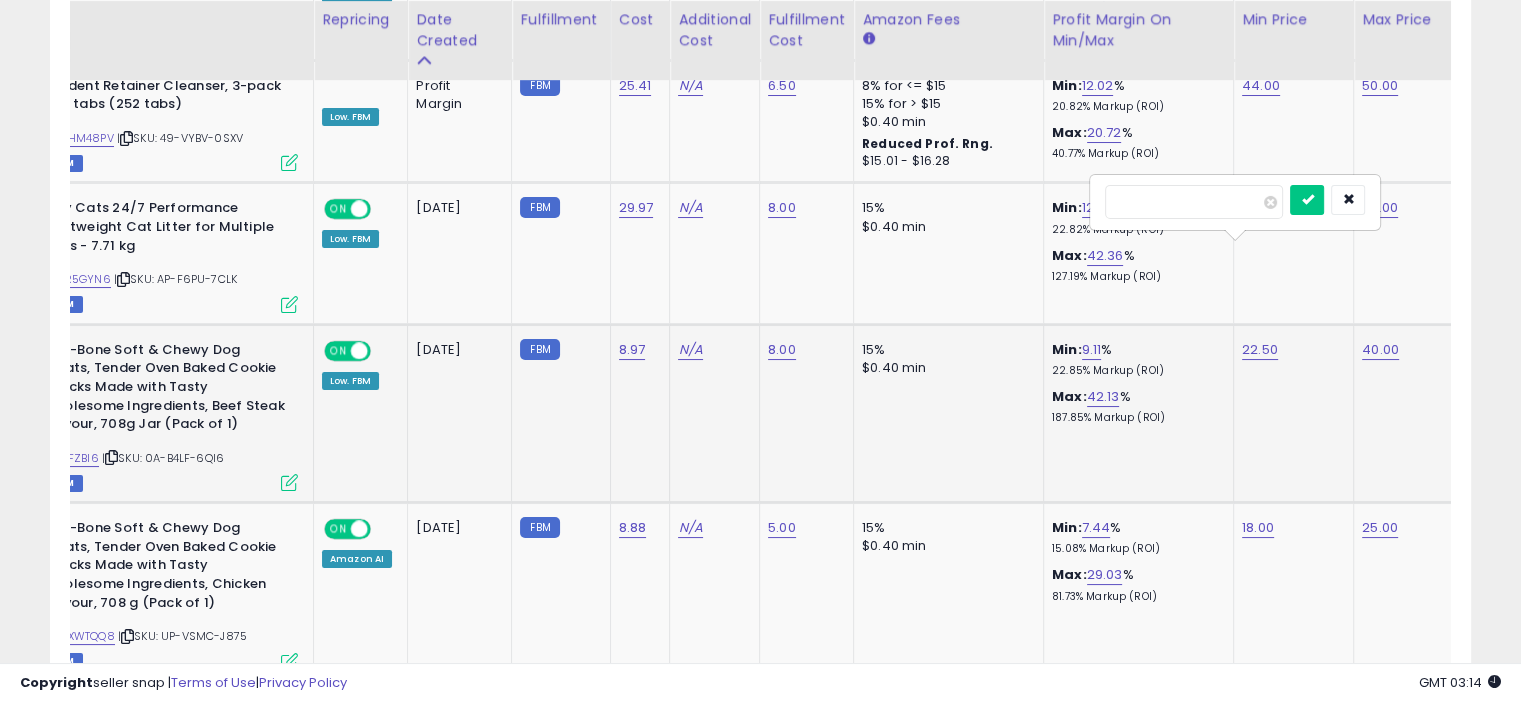 click at bounding box center [1307, 200] 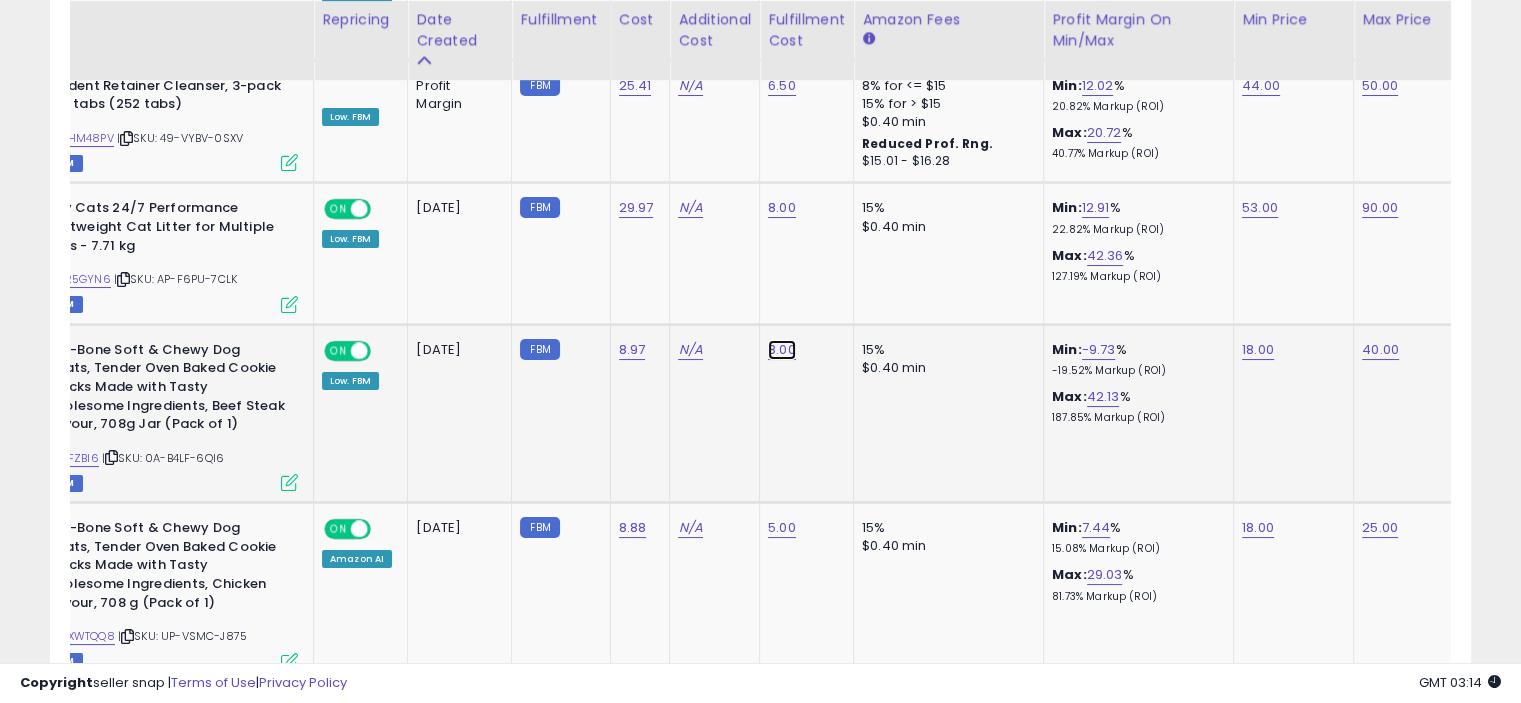 click on "8.00" at bounding box center [780, -6586] 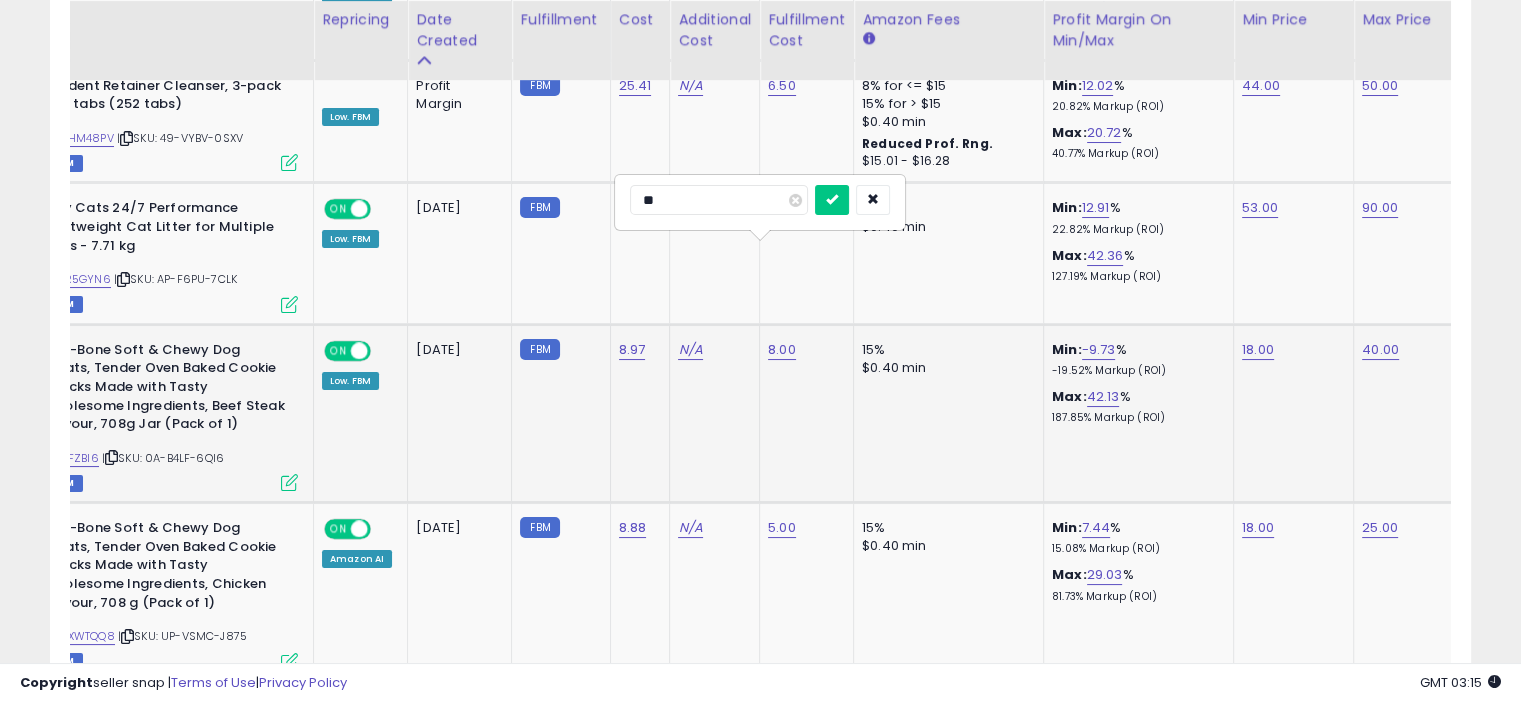 type on "*" 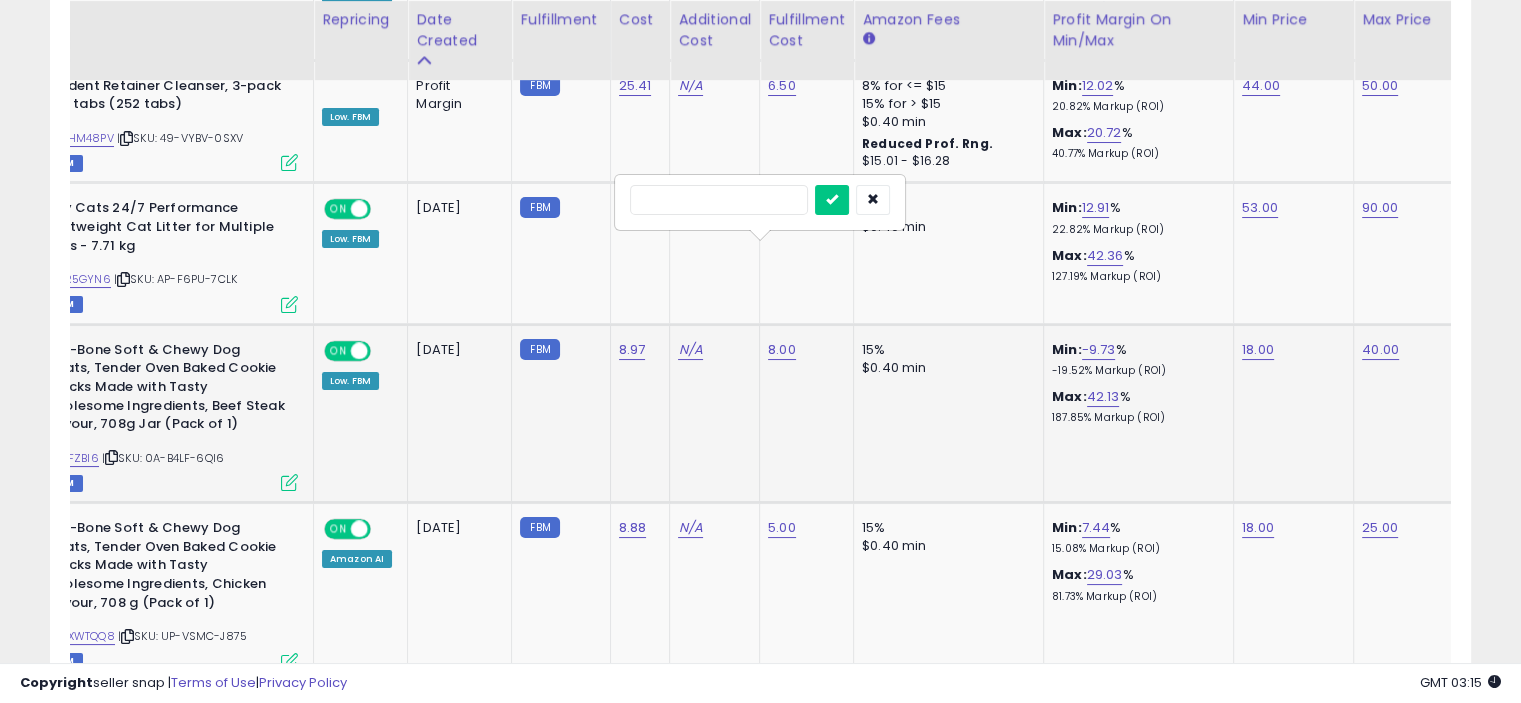 type on "*" 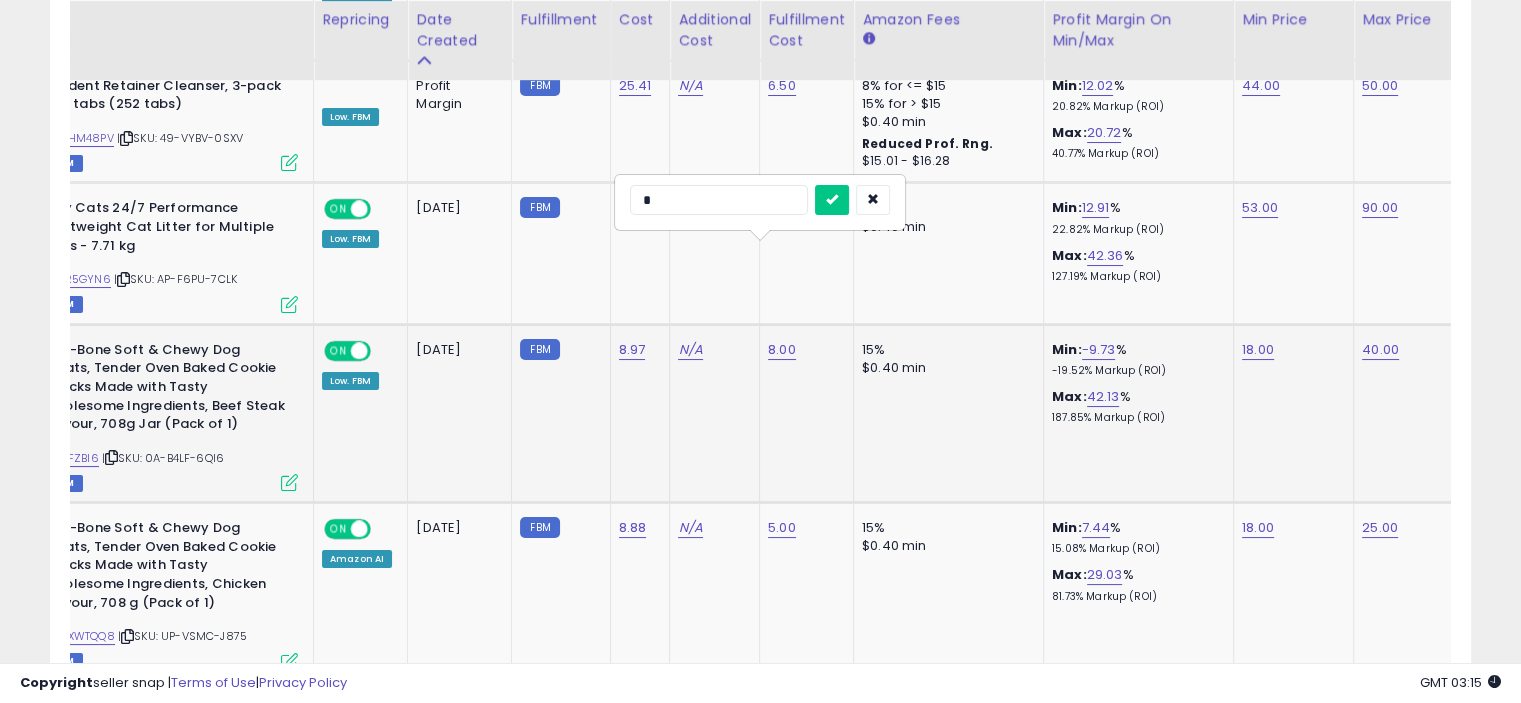 click at bounding box center (832, 200) 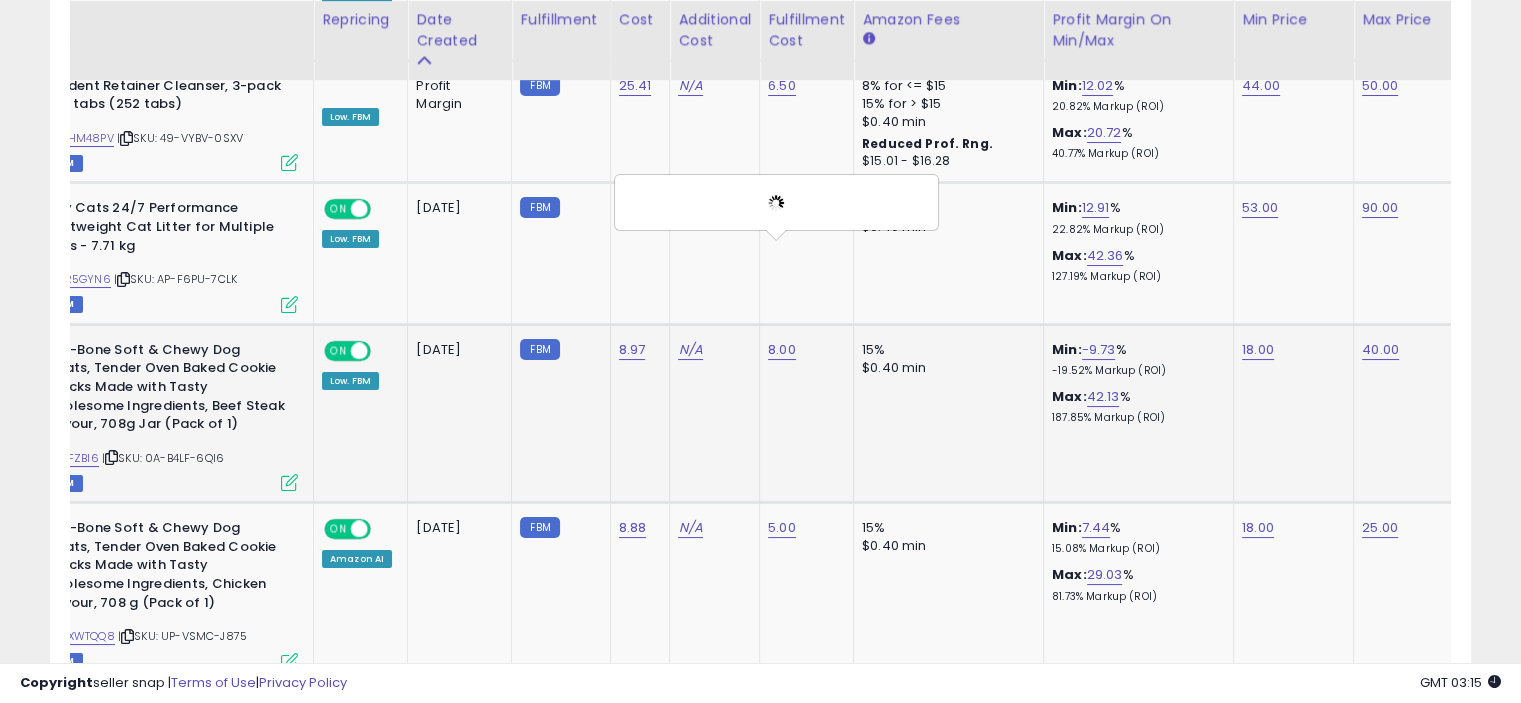 scroll, scrollTop: 0, scrollLeft: 4, axis: horizontal 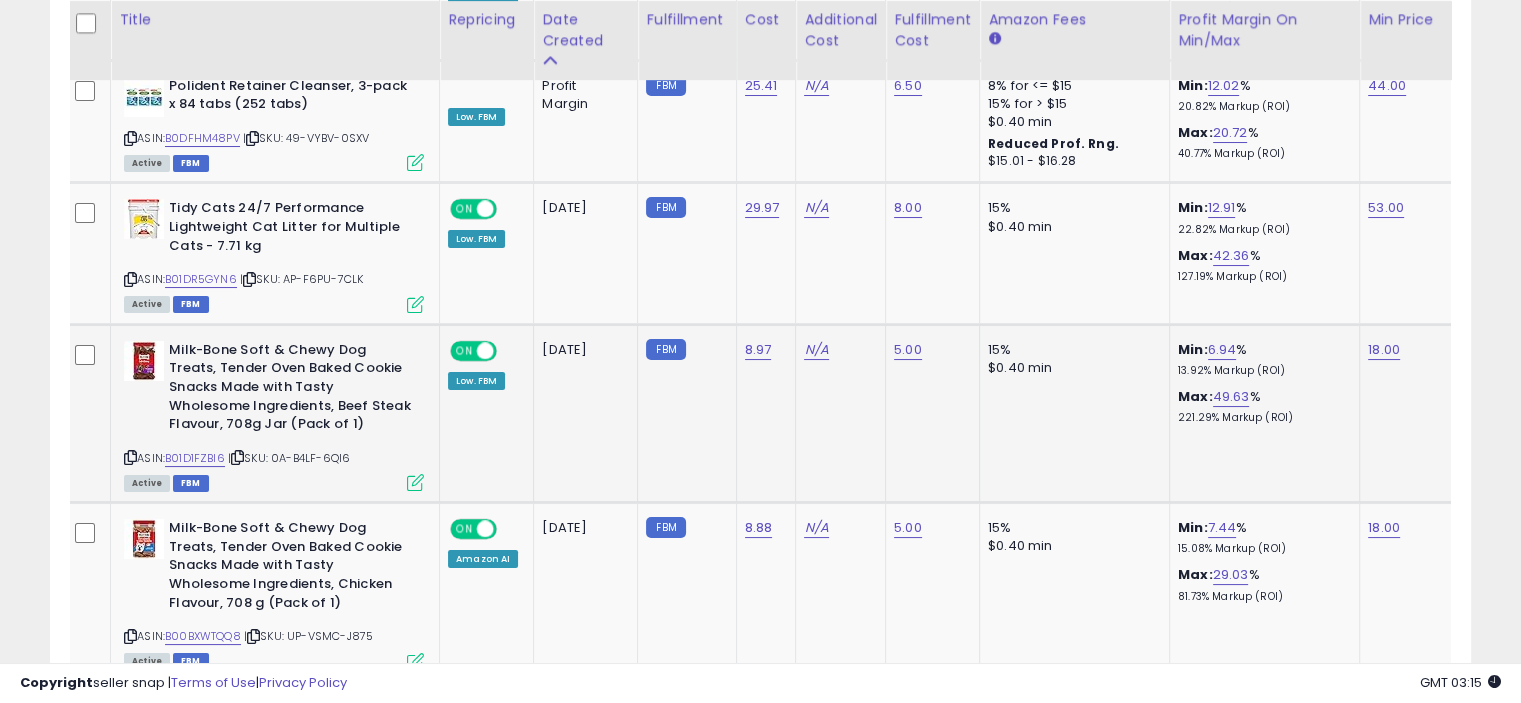 click at bounding box center [415, 482] 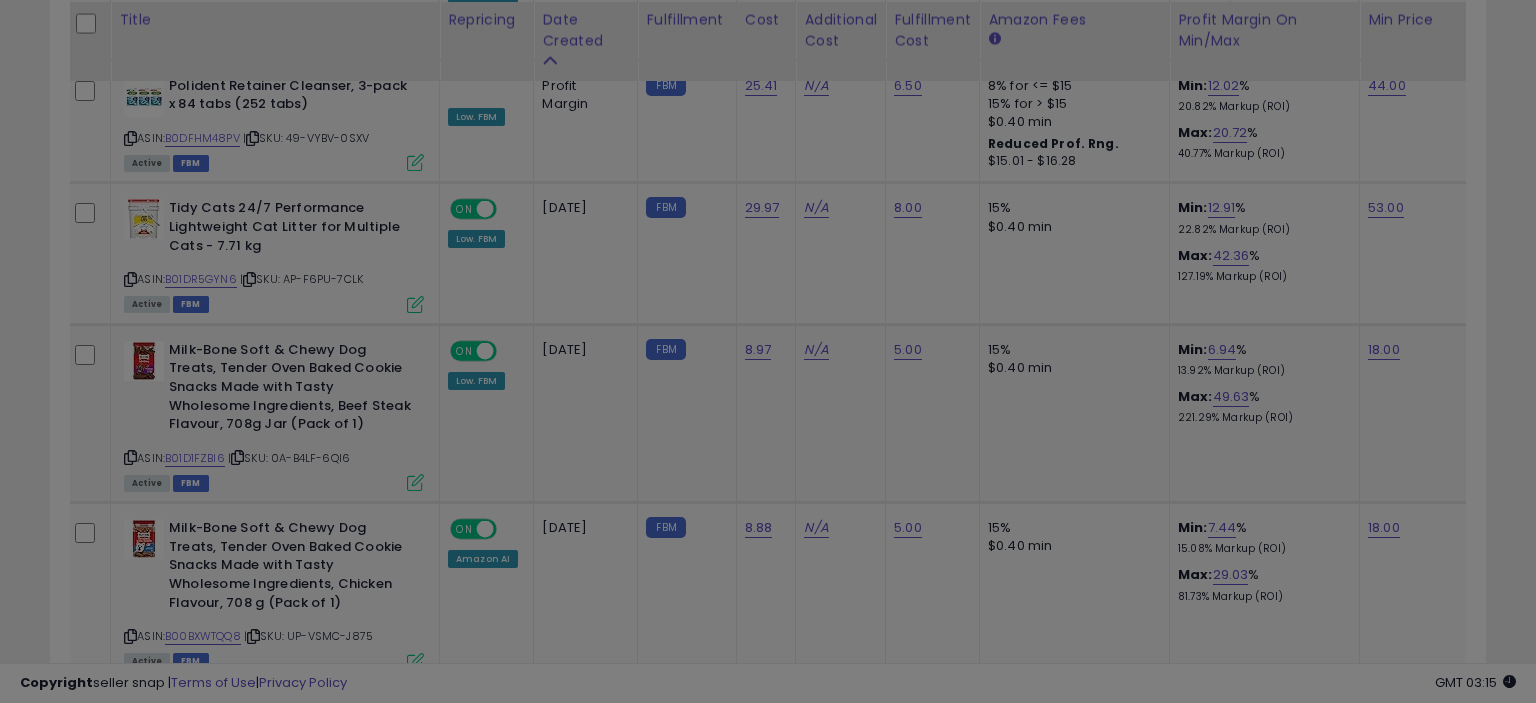 scroll, scrollTop: 999589, scrollLeft: 999168, axis: both 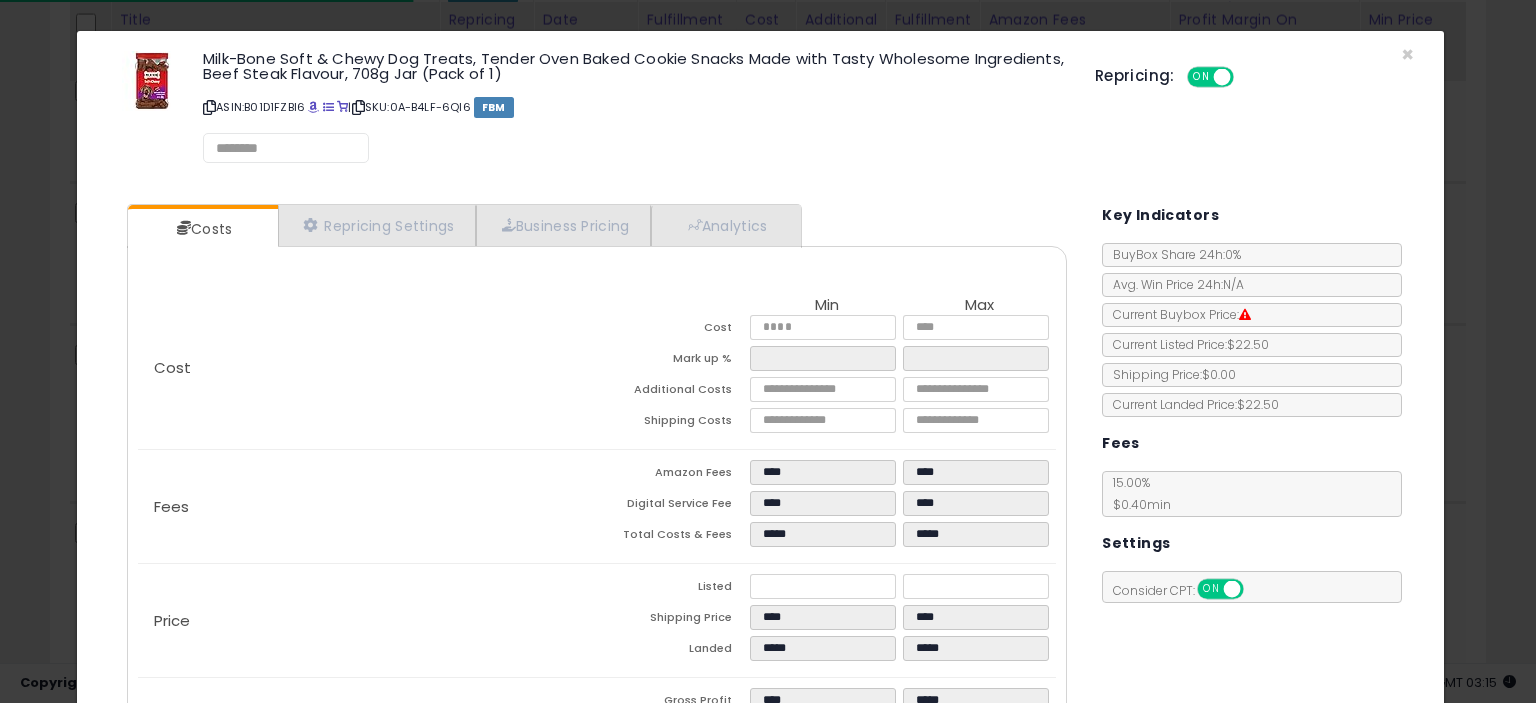 select on "**********" 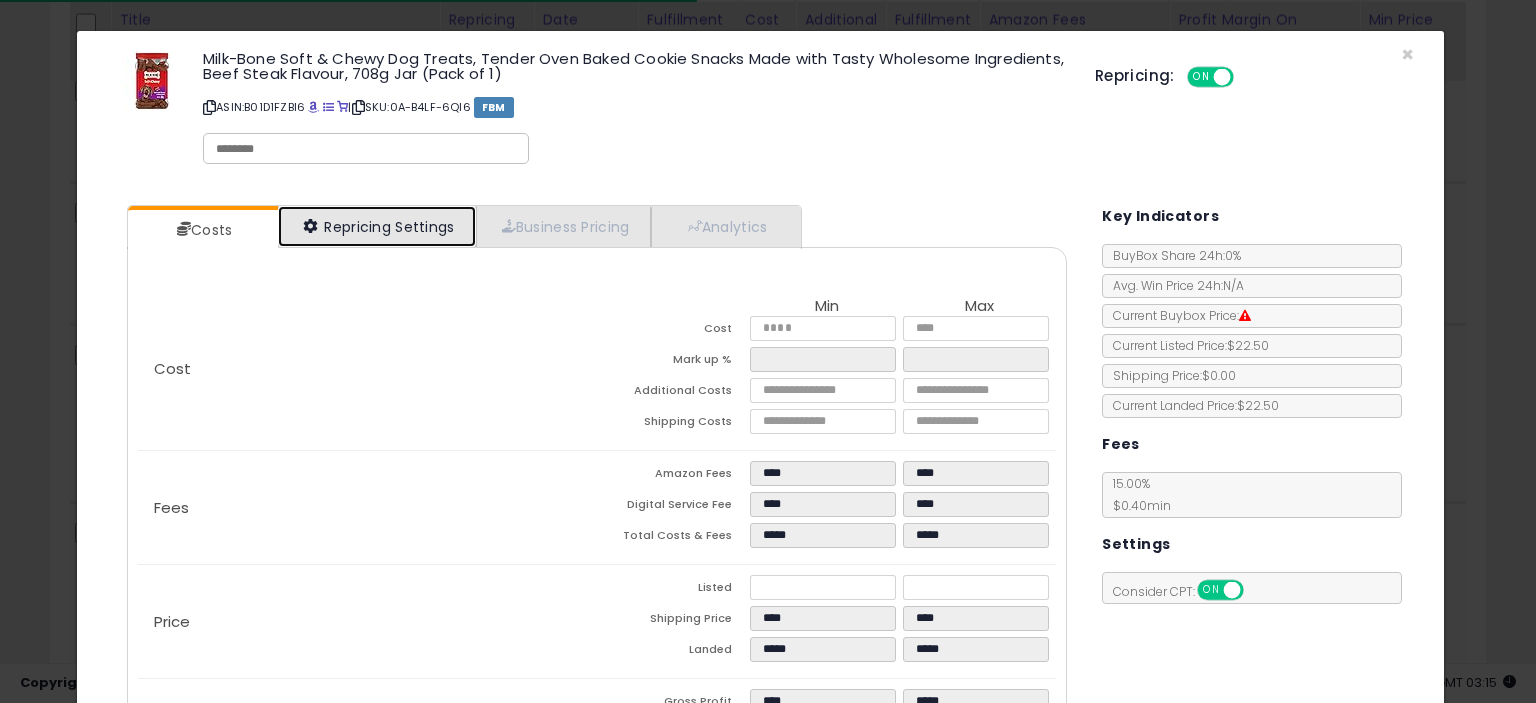 click on "Repricing Settings" at bounding box center [377, 226] 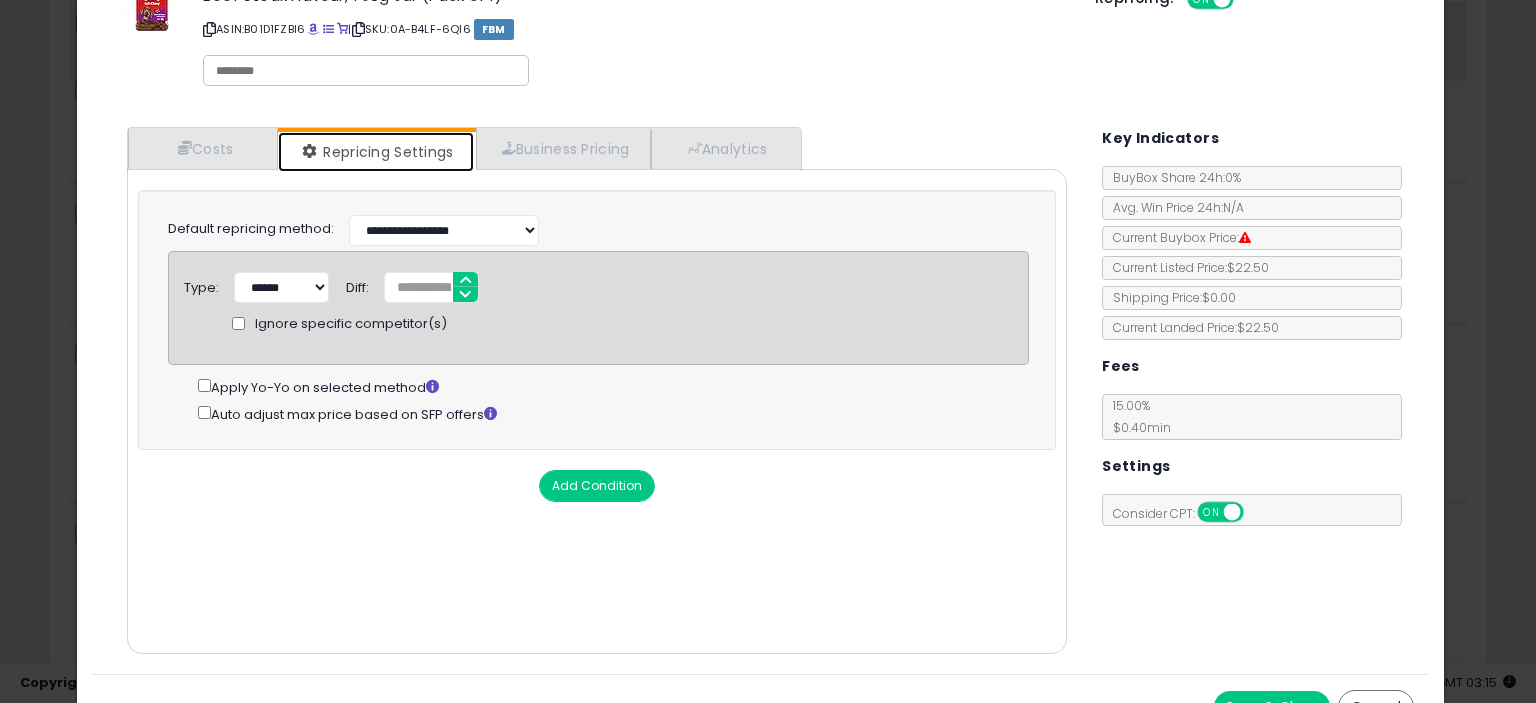 scroll, scrollTop: 112, scrollLeft: 0, axis: vertical 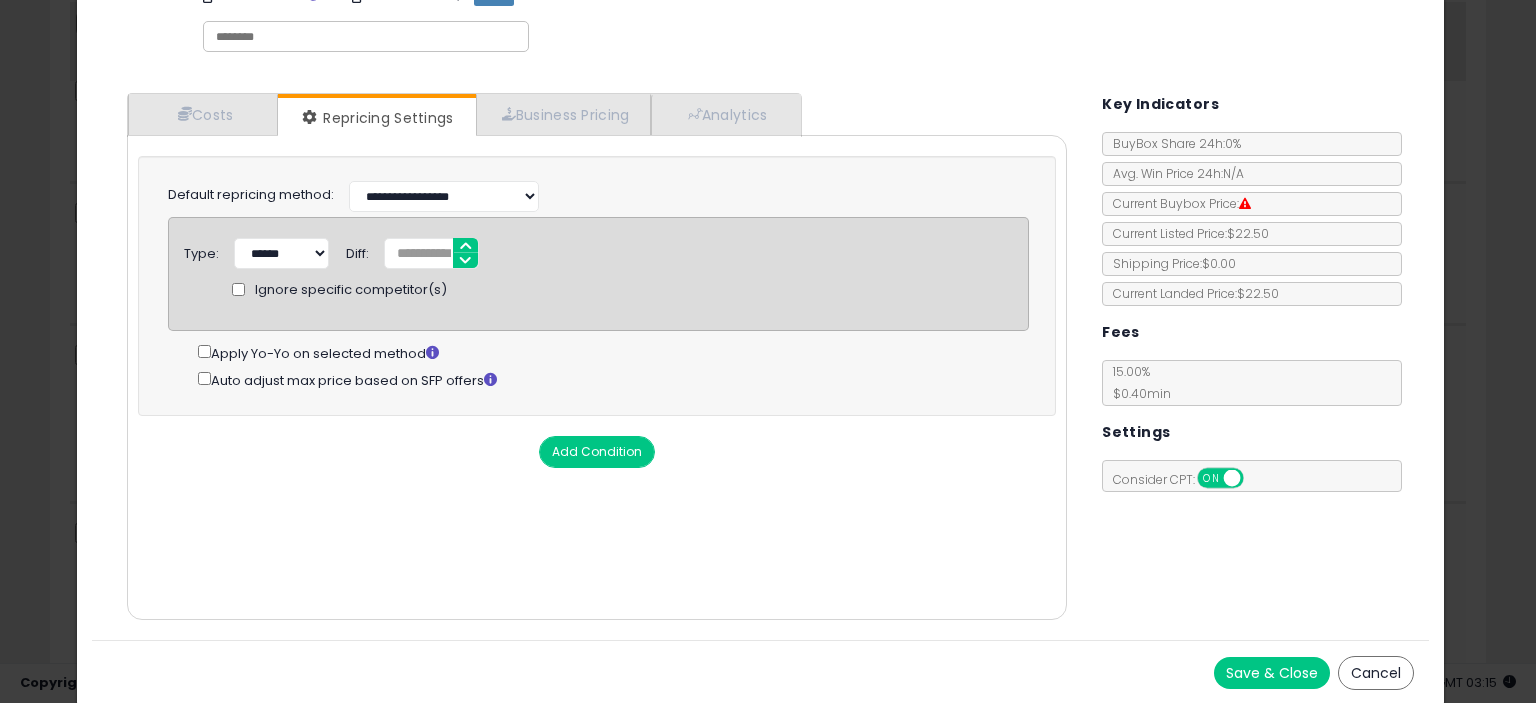 click on "Save & Close" at bounding box center [1272, 673] 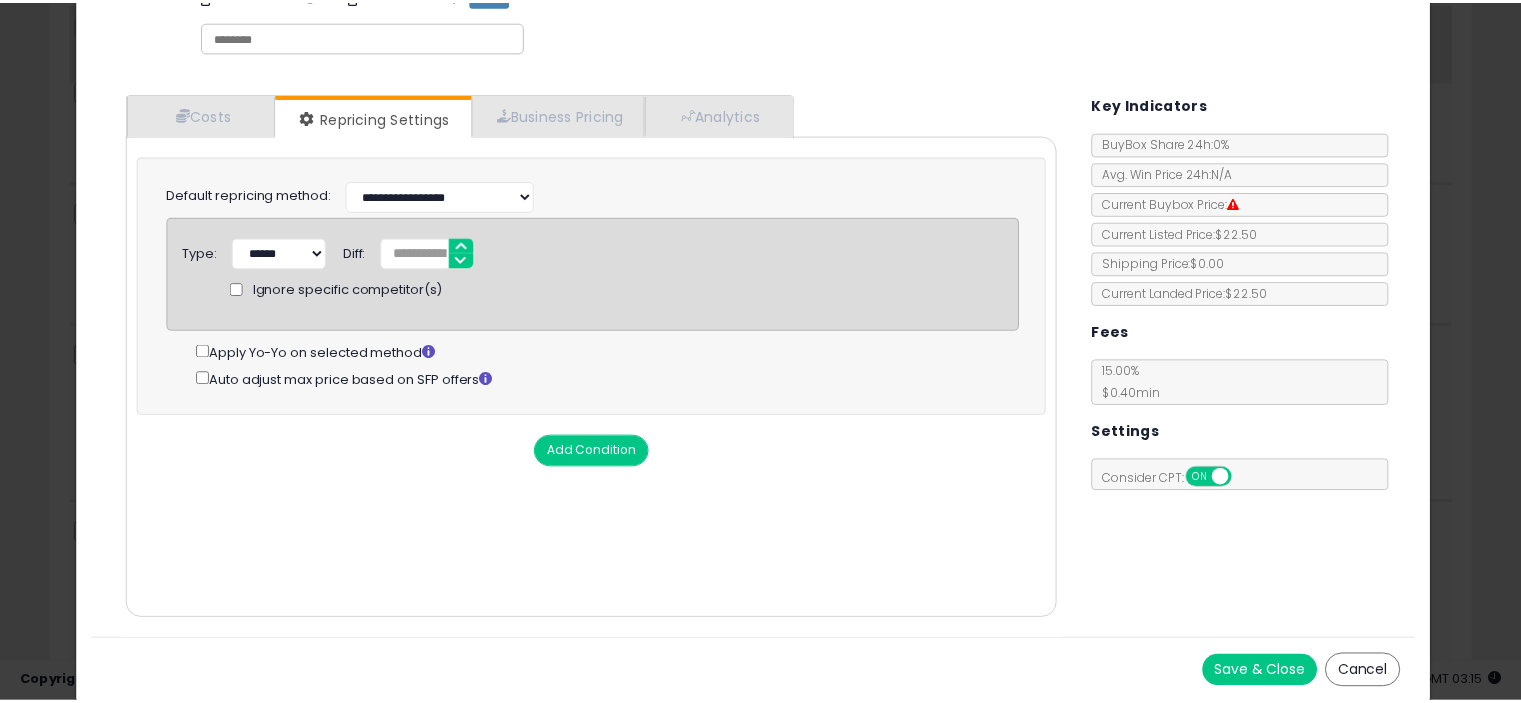 scroll, scrollTop: 0, scrollLeft: 0, axis: both 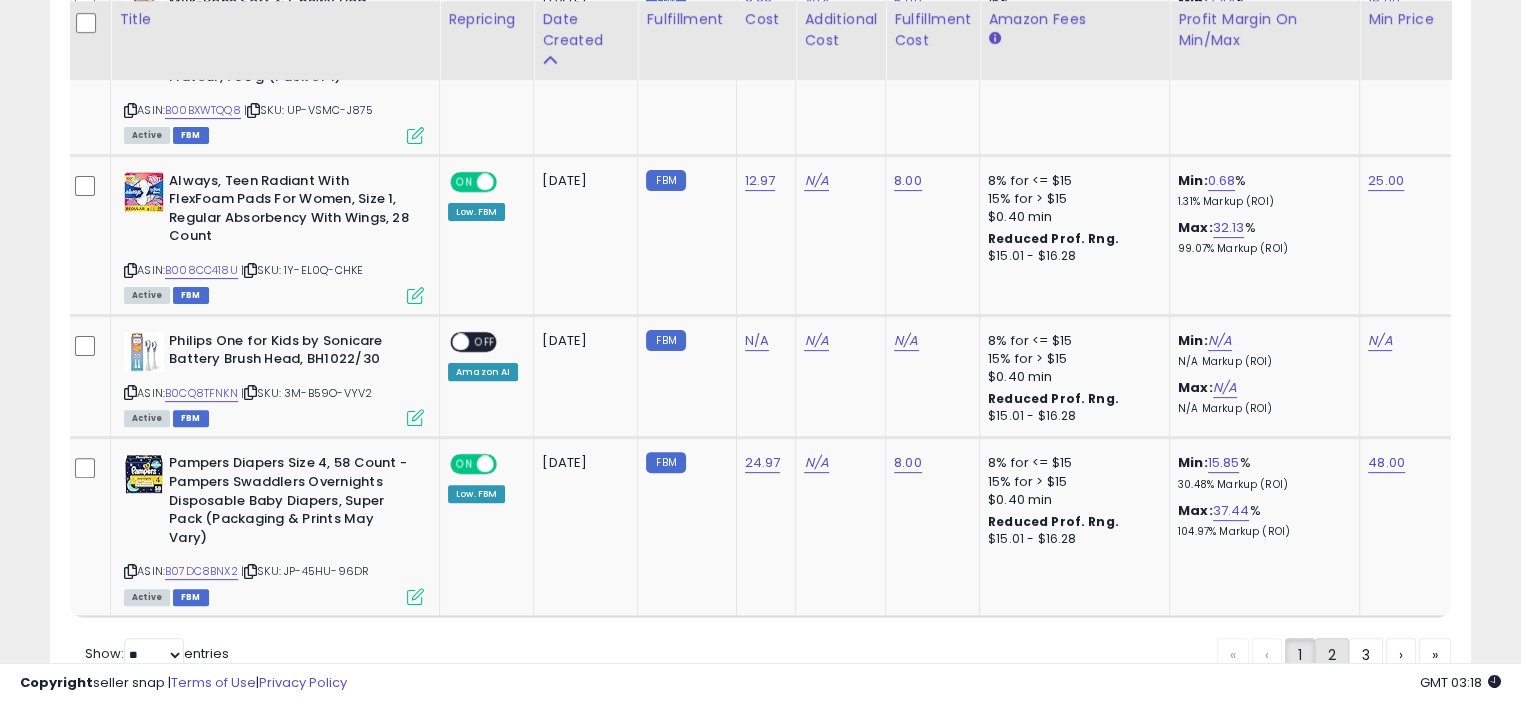 click on "2" 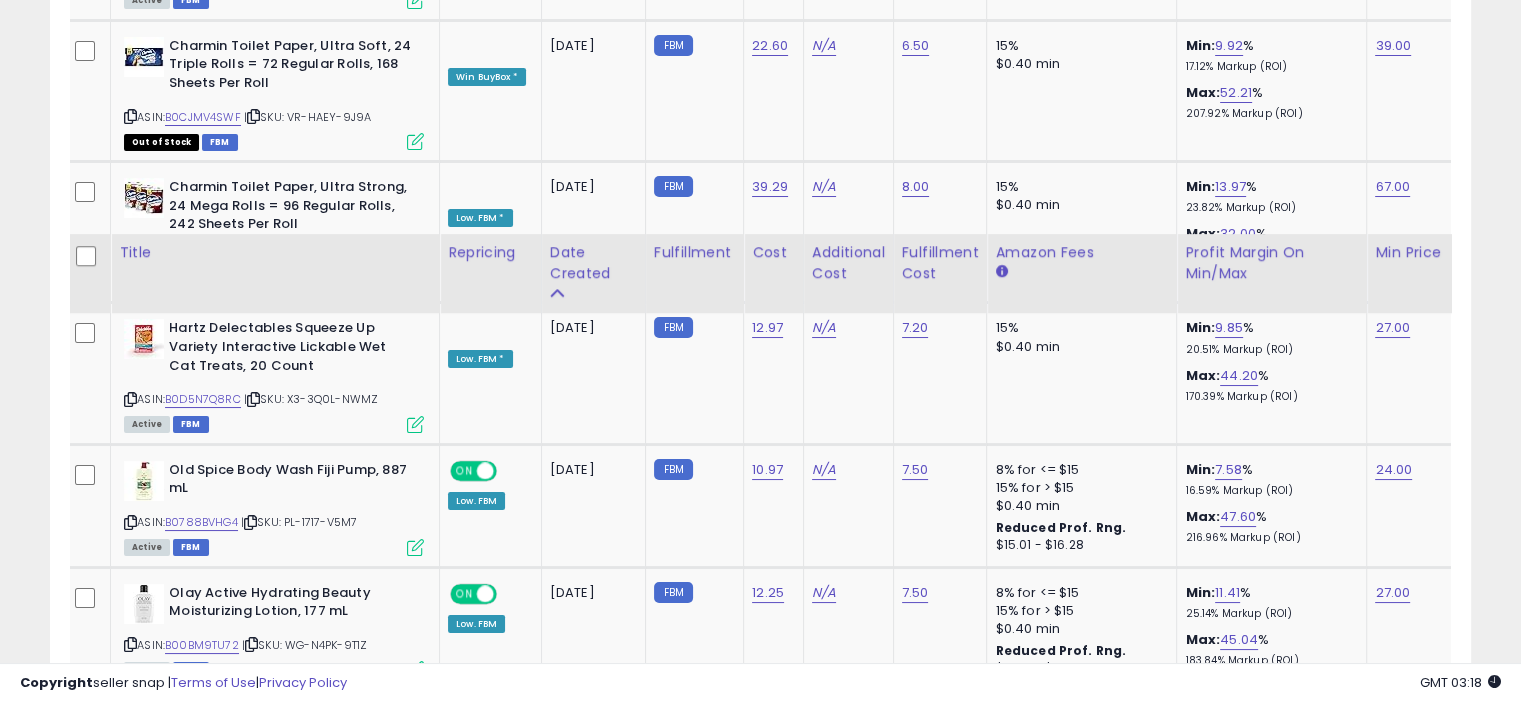 scroll, scrollTop: 7777, scrollLeft: 0, axis: vertical 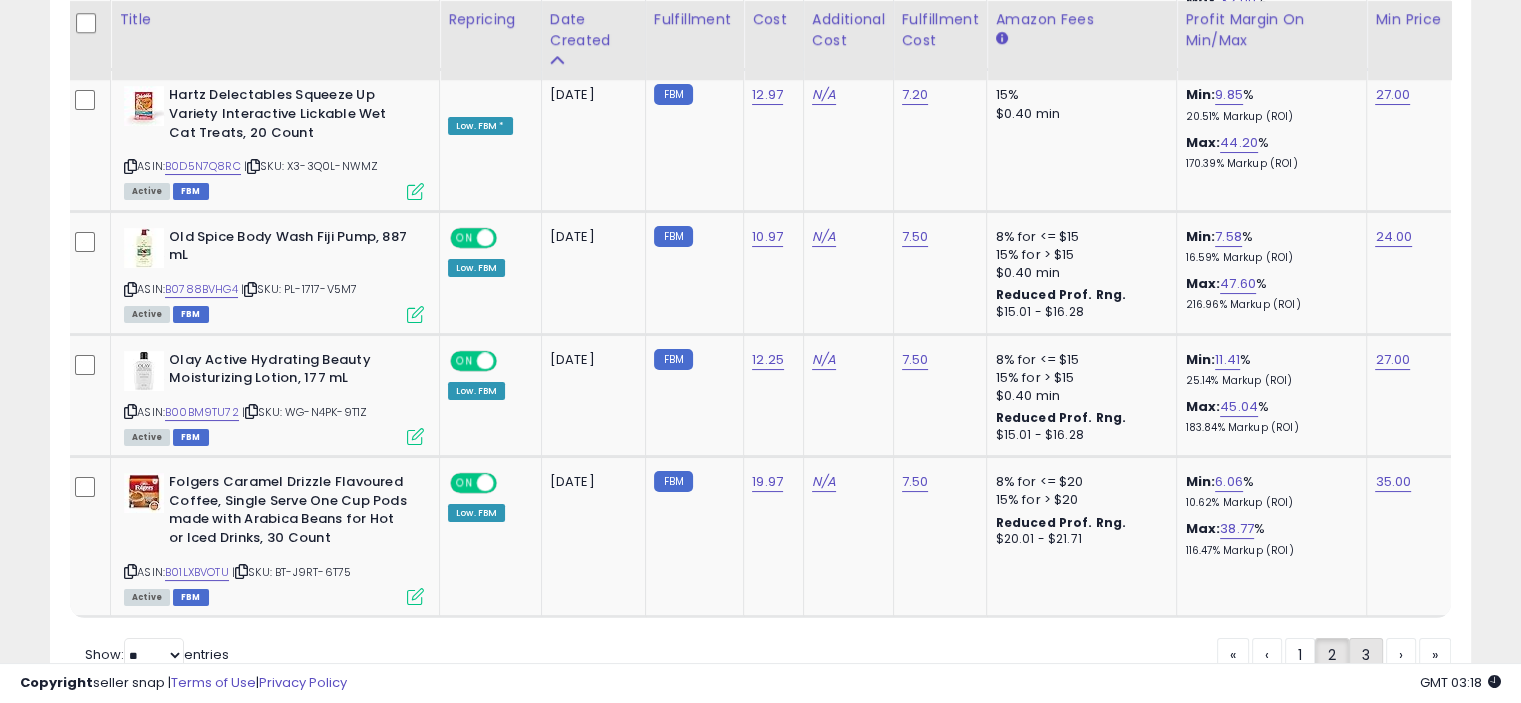 click on "3" 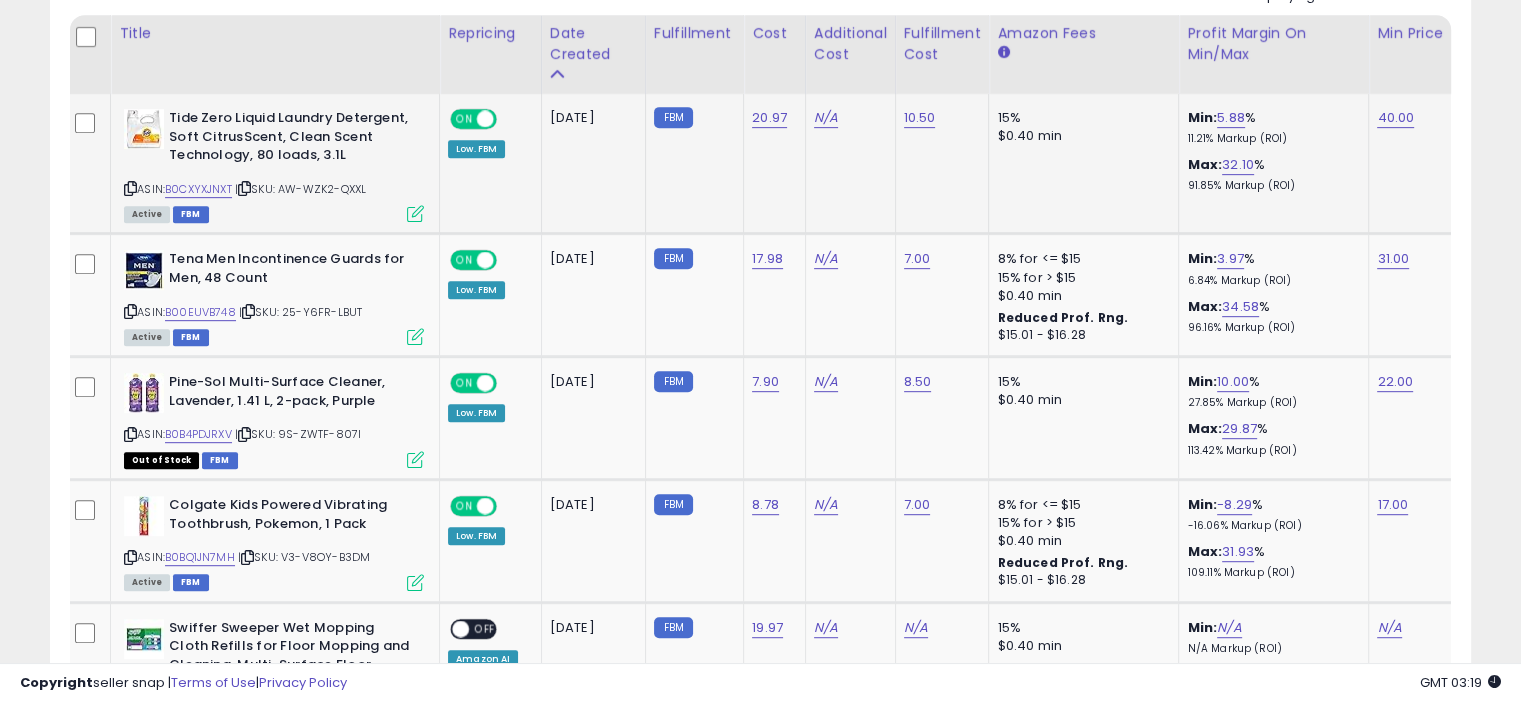 scroll, scrollTop: 5660, scrollLeft: 0, axis: vertical 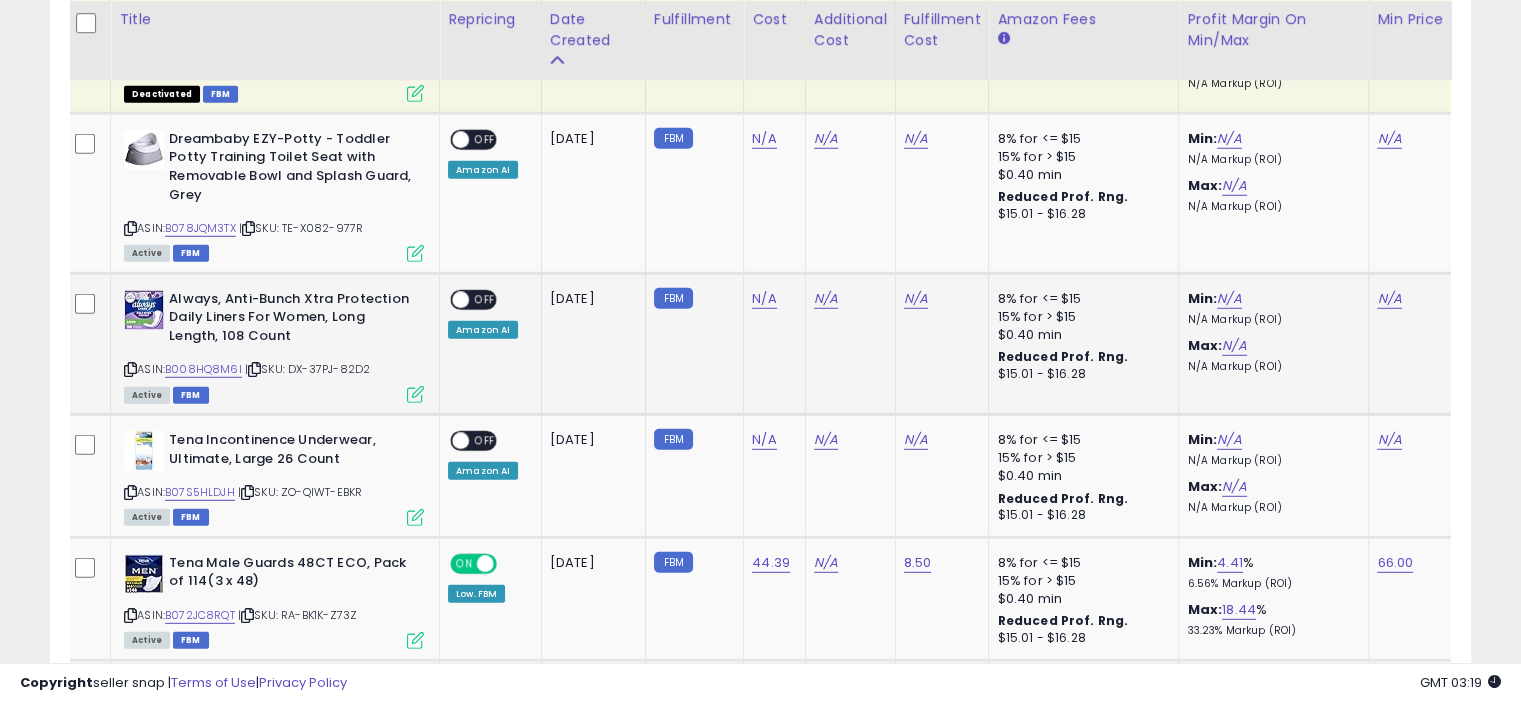 click on "N/A" at bounding box center (771, 299) 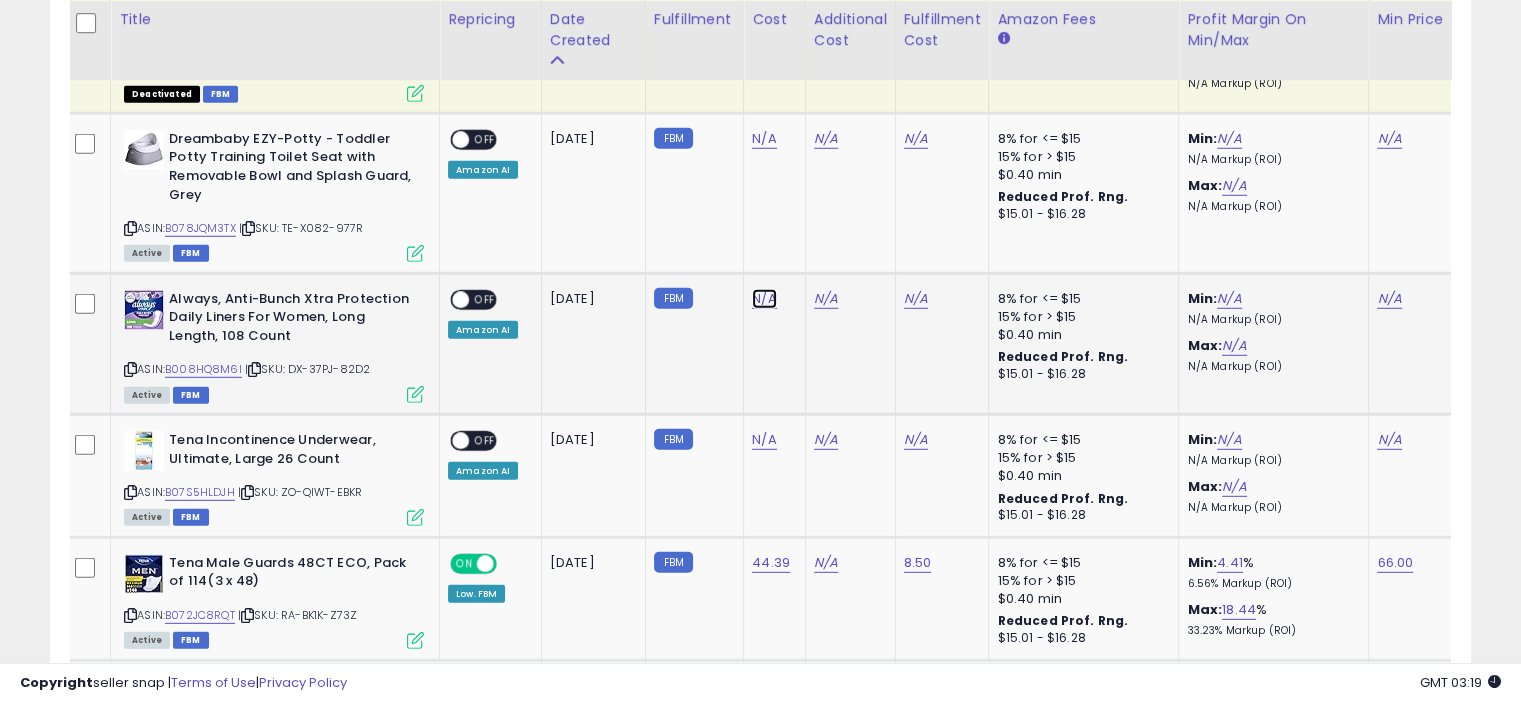 click on "N/A" at bounding box center [764, -3316] 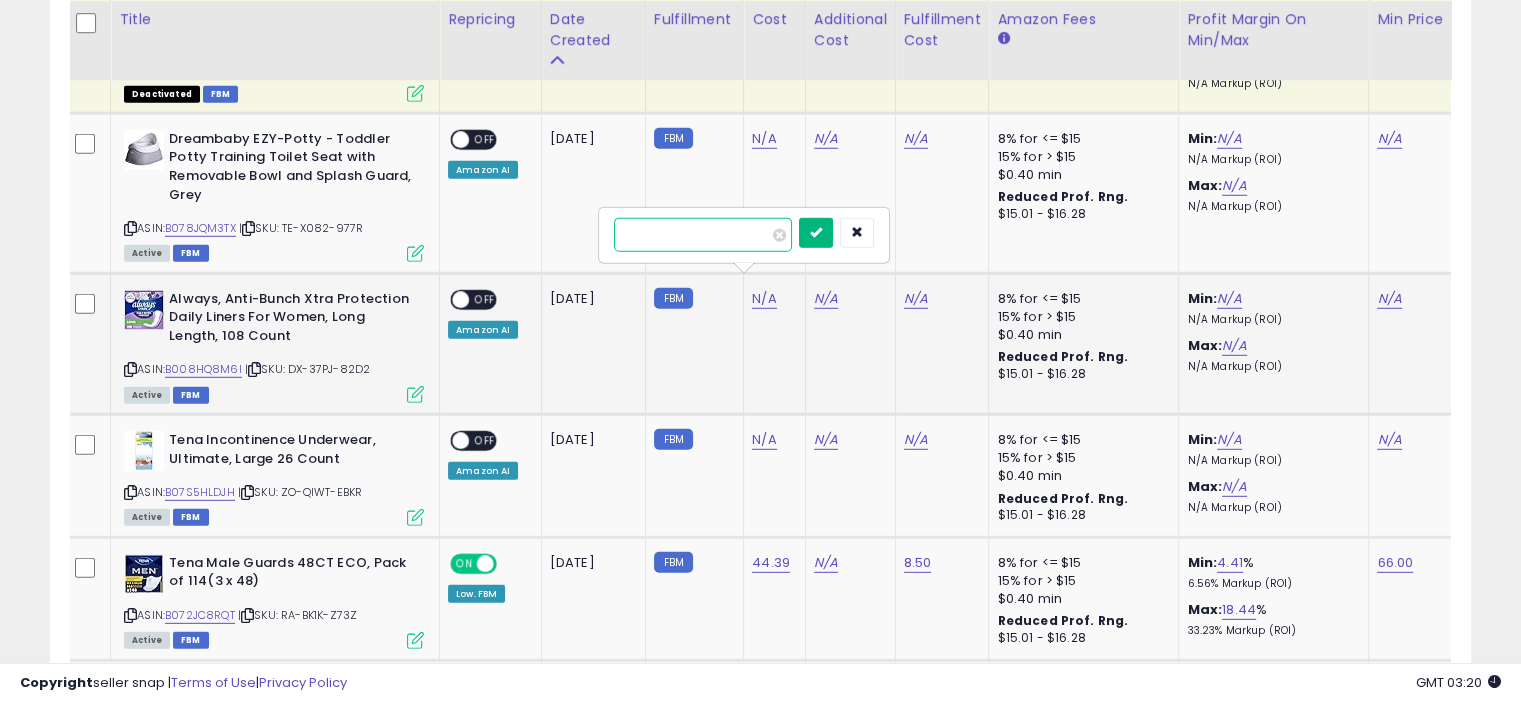 type on "**" 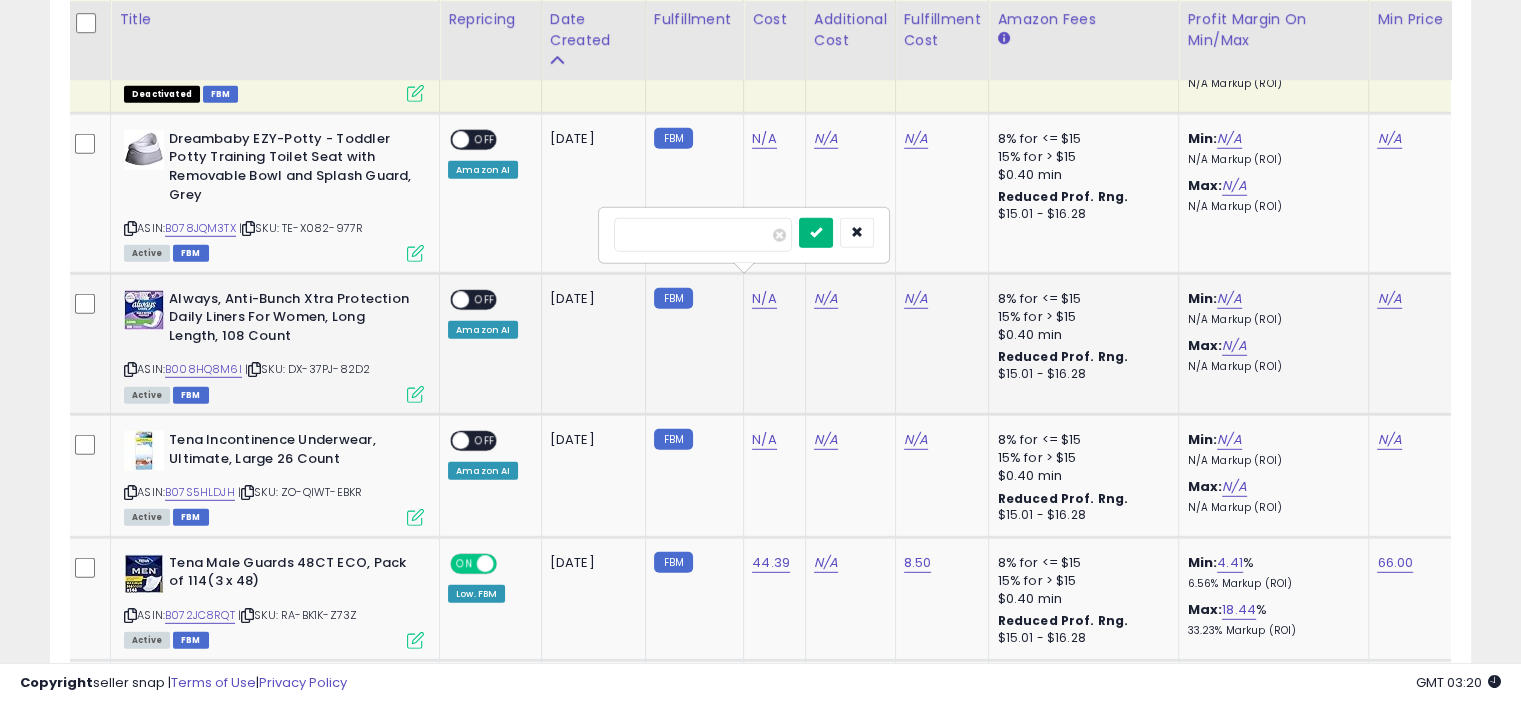 click at bounding box center (816, 233) 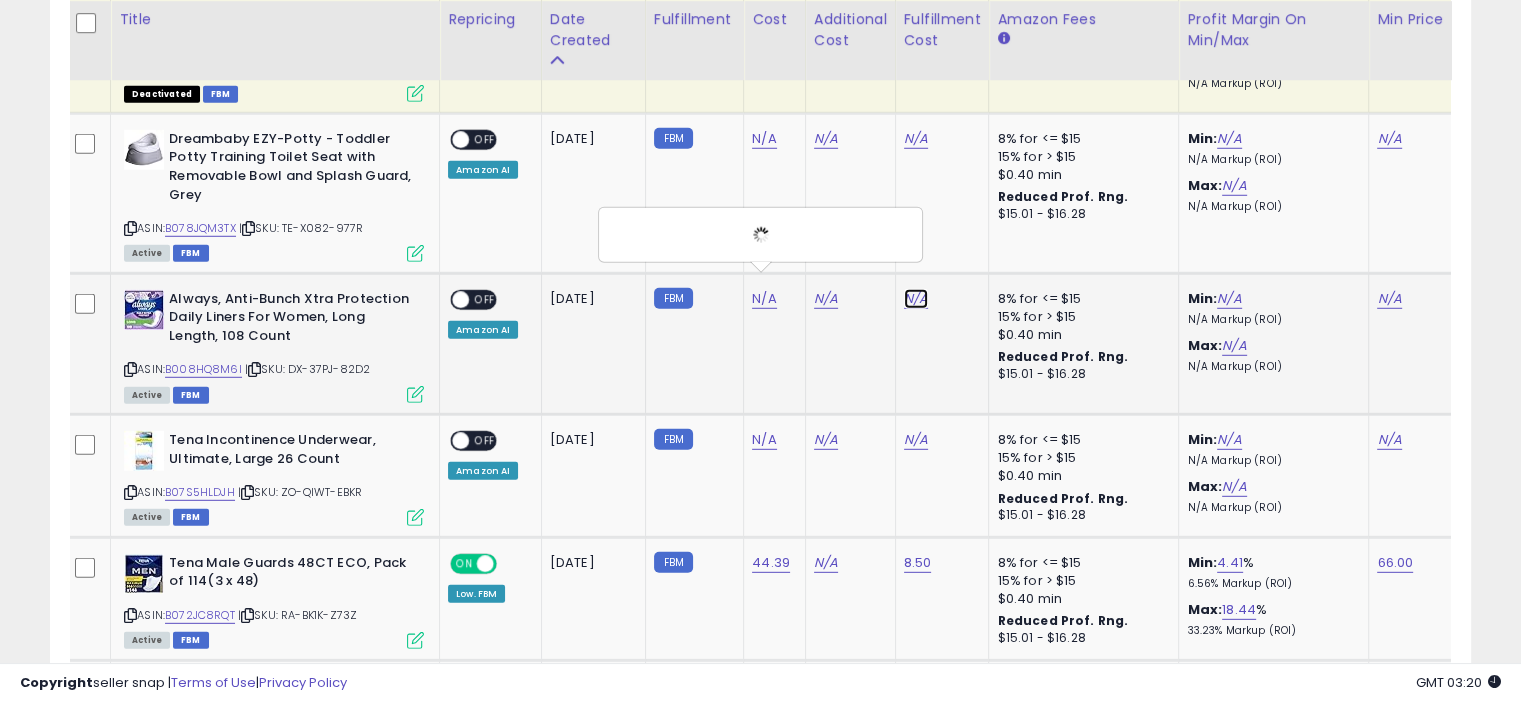 click on "N/A" at bounding box center (916, -4076) 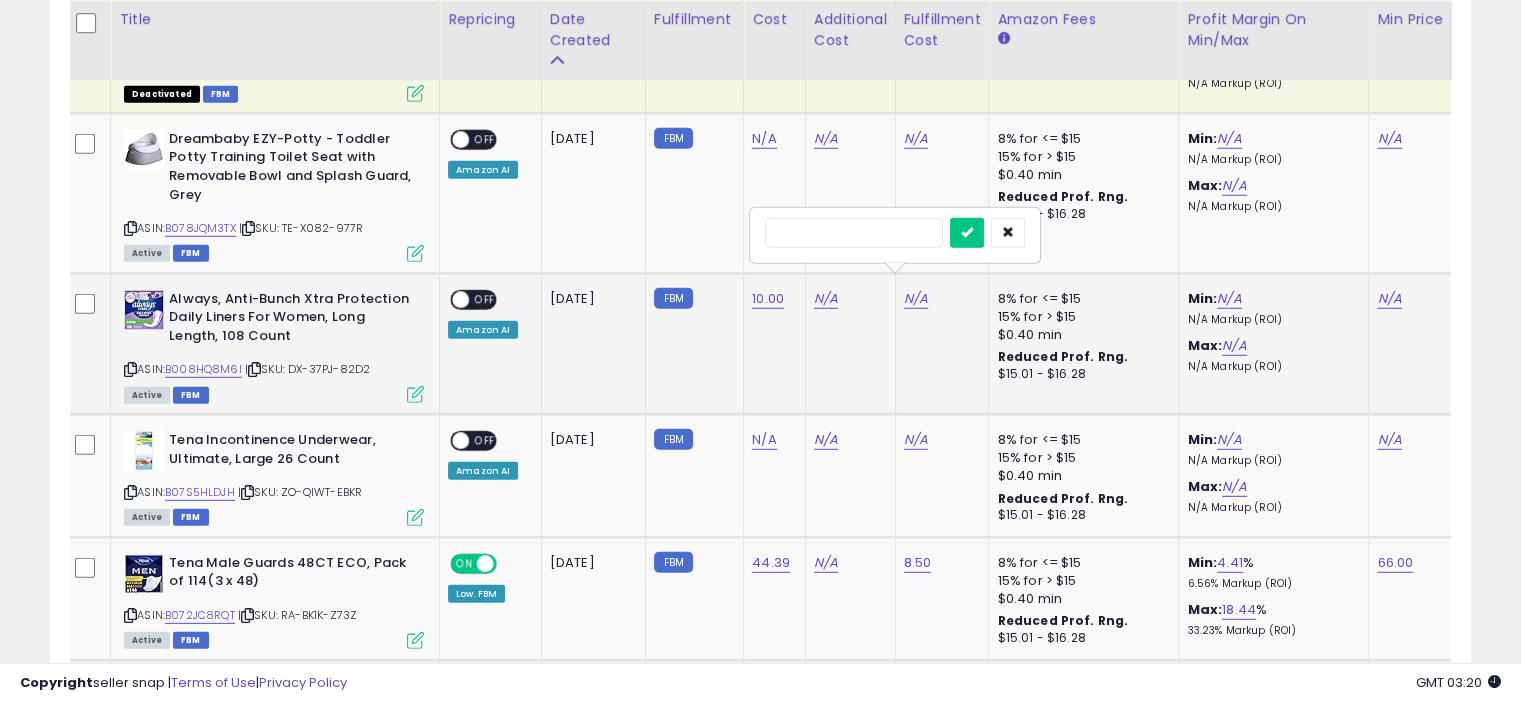 click at bounding box center [854, 233] 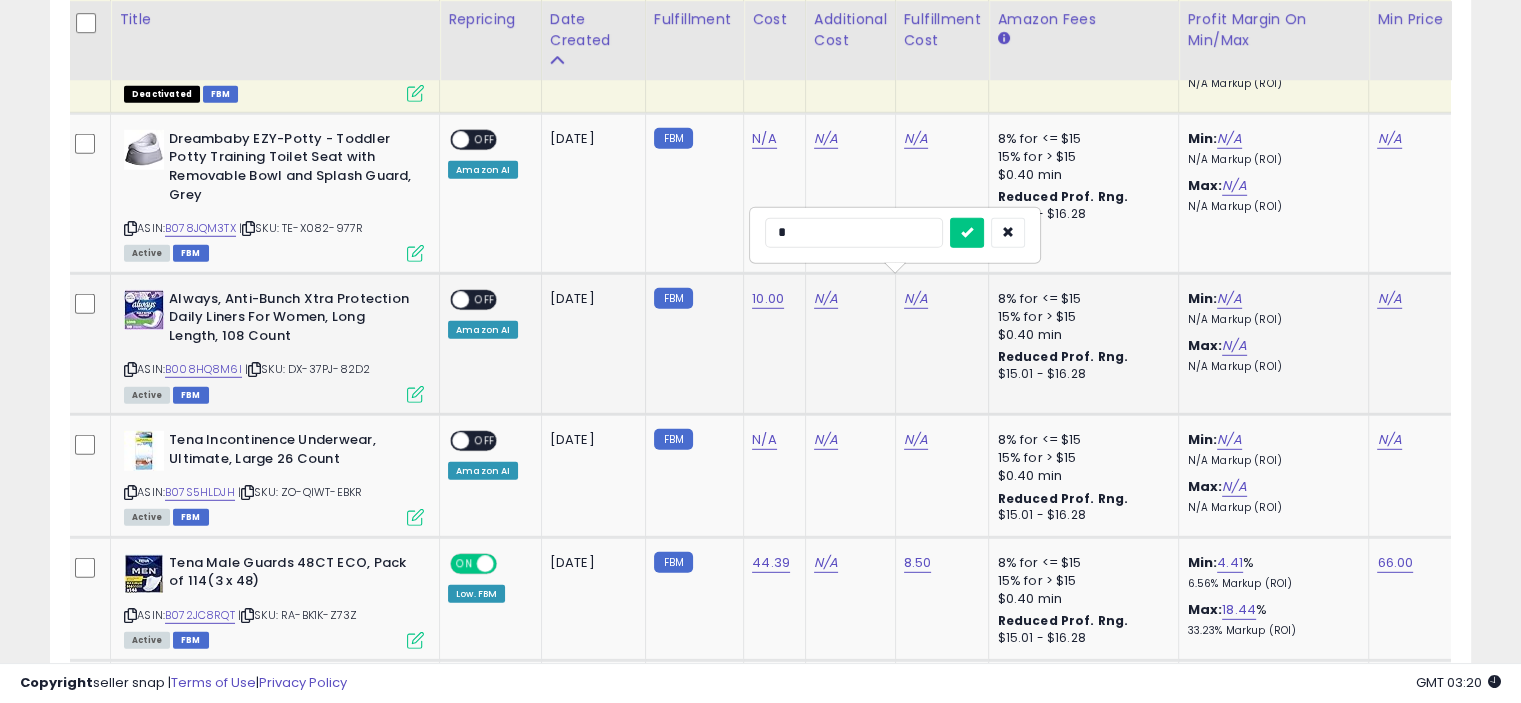 click at bounding box center (967, 233) 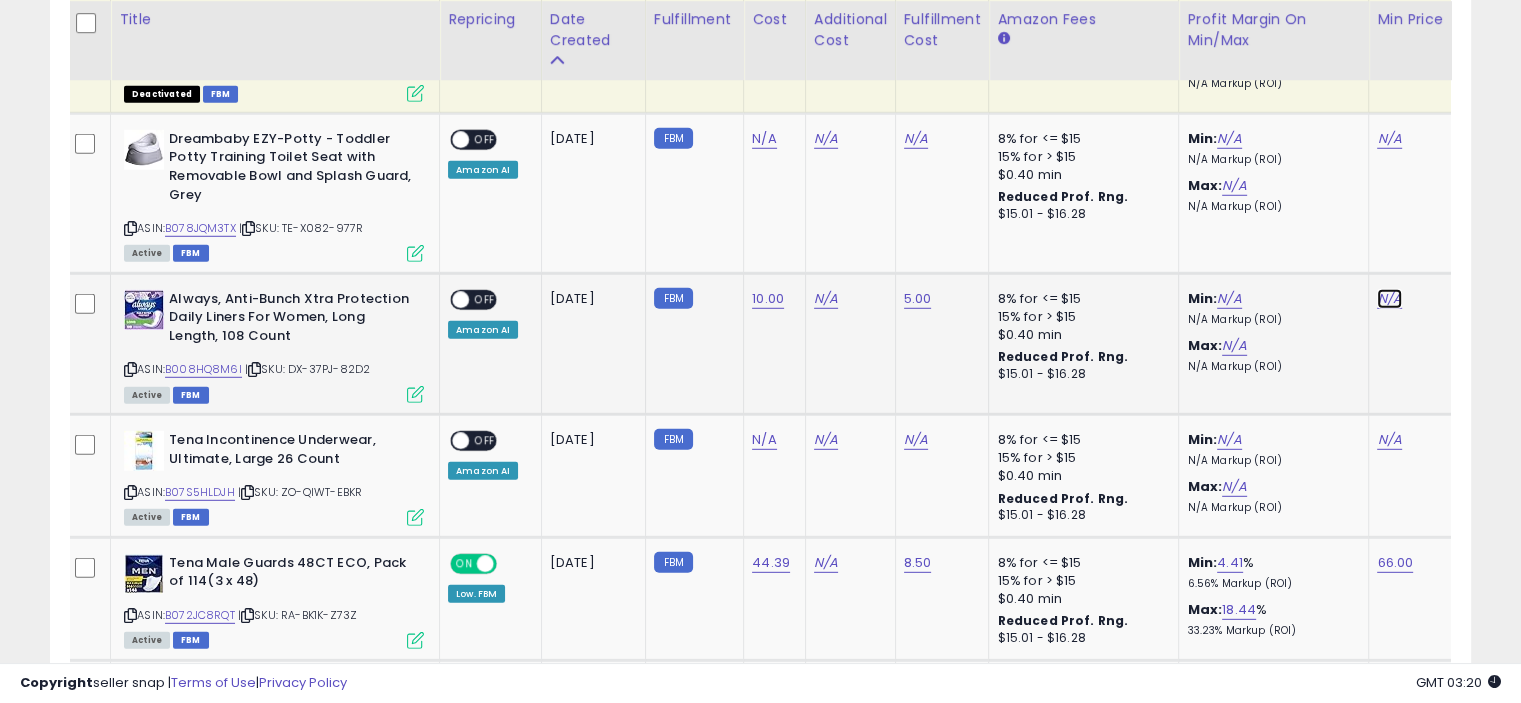 click on "N/A" at bounding box center [1389, -4076] 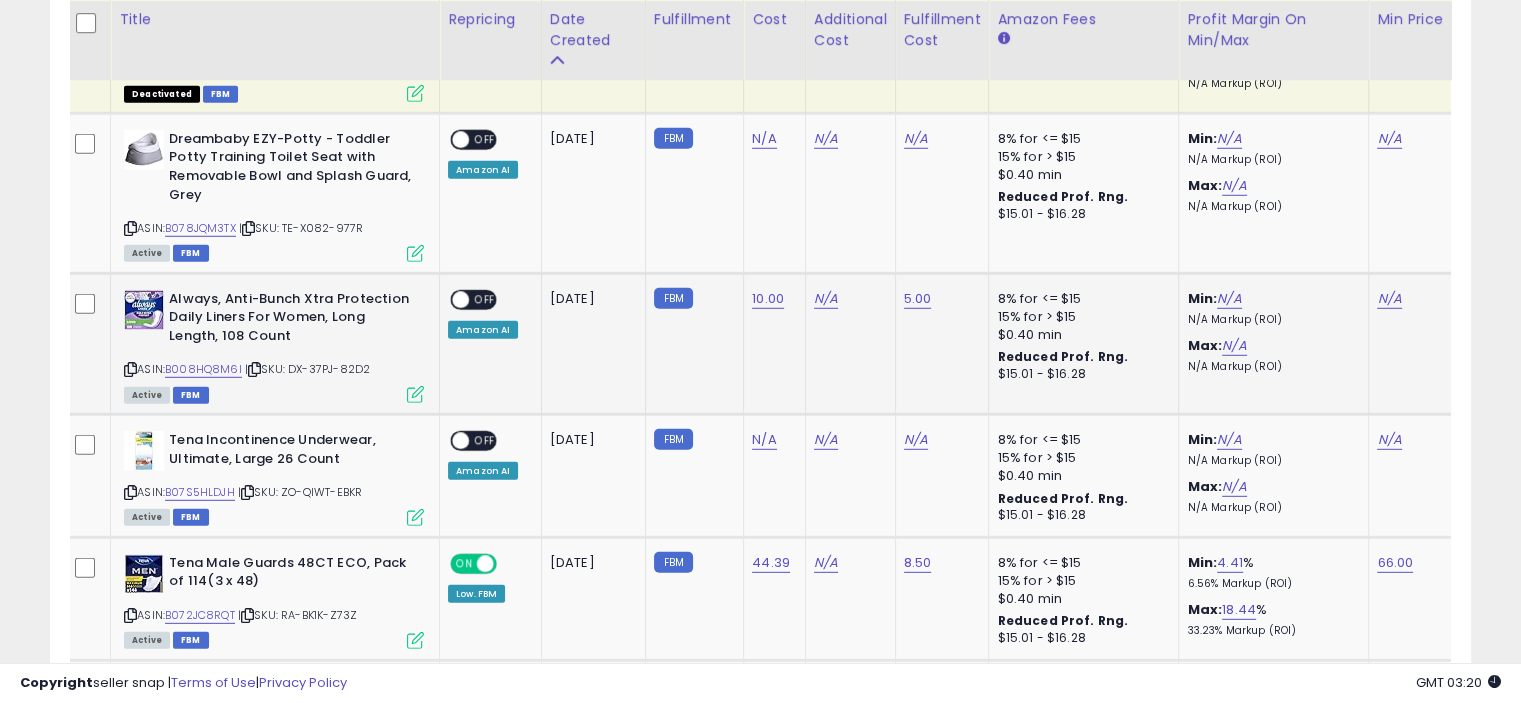 scroll, scrollTop: 0, scrollLeft: 136, axis: horizontal 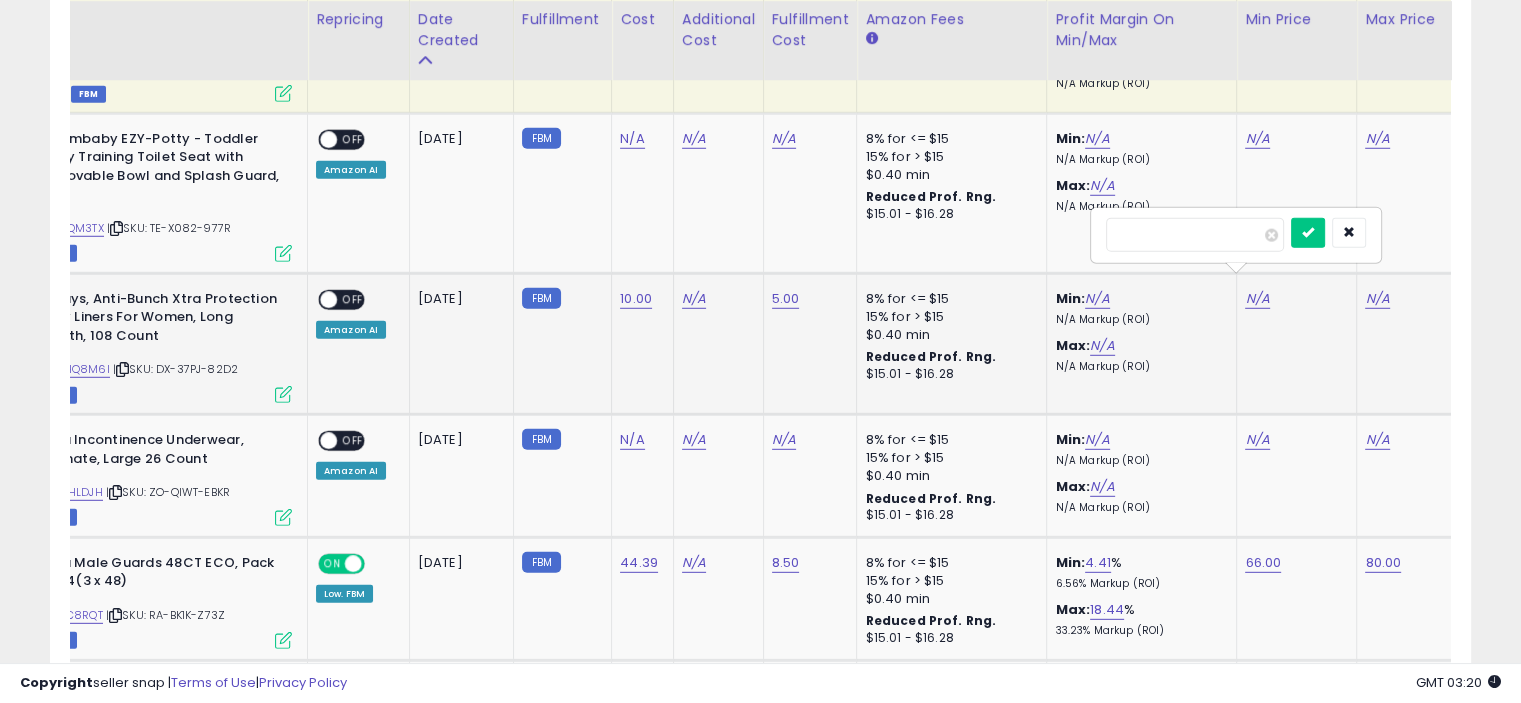click at bounding box center (1195, 235) 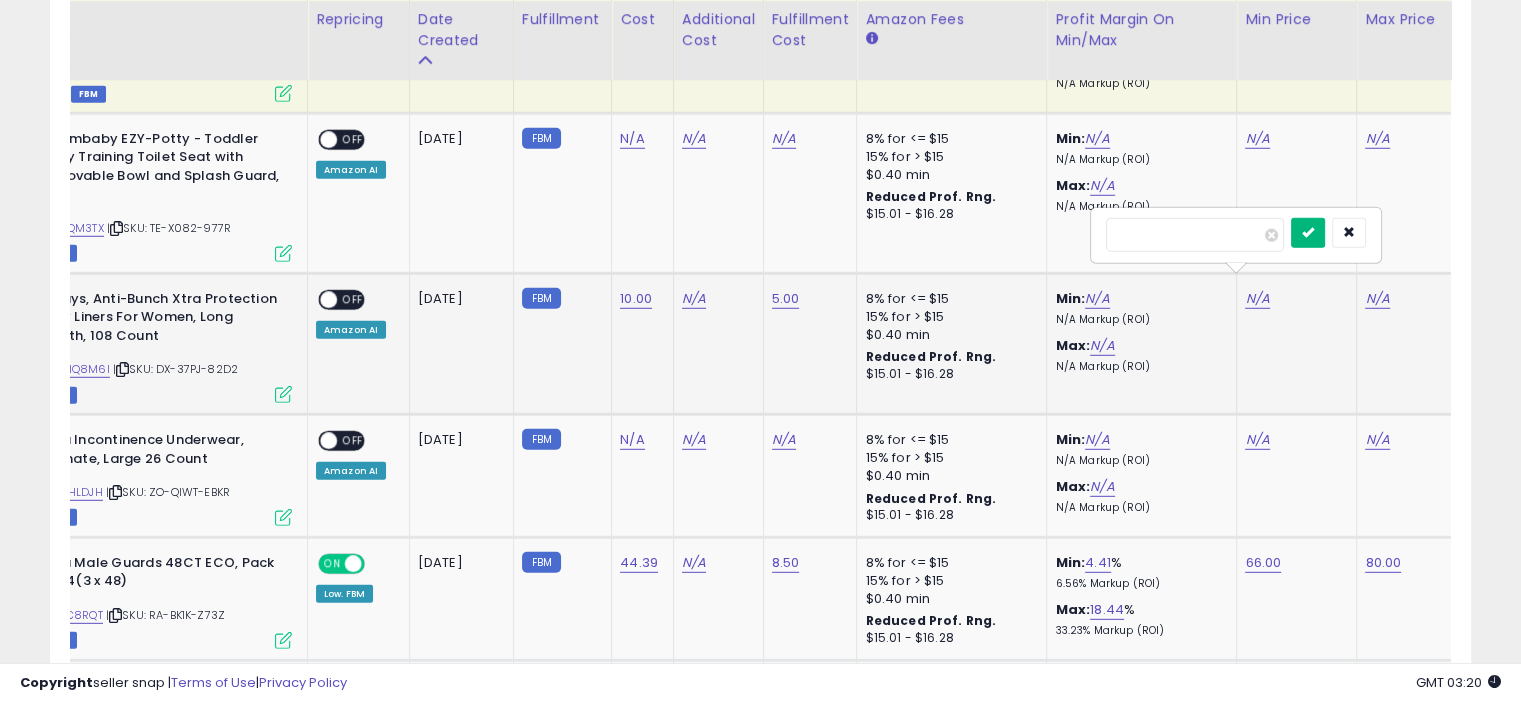 type on "**" 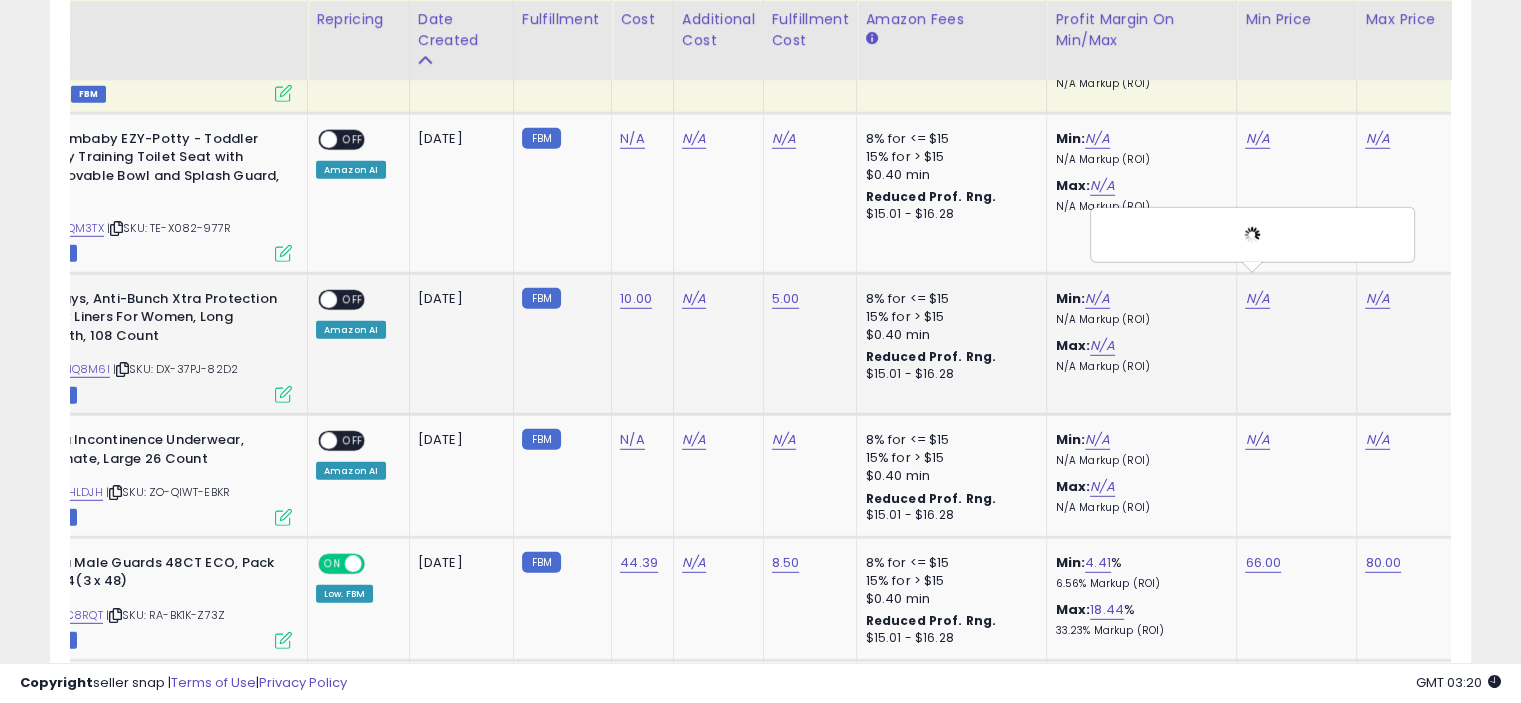 scroll, scrollTop: 0, scrollLeft: 328, axis: horizontal 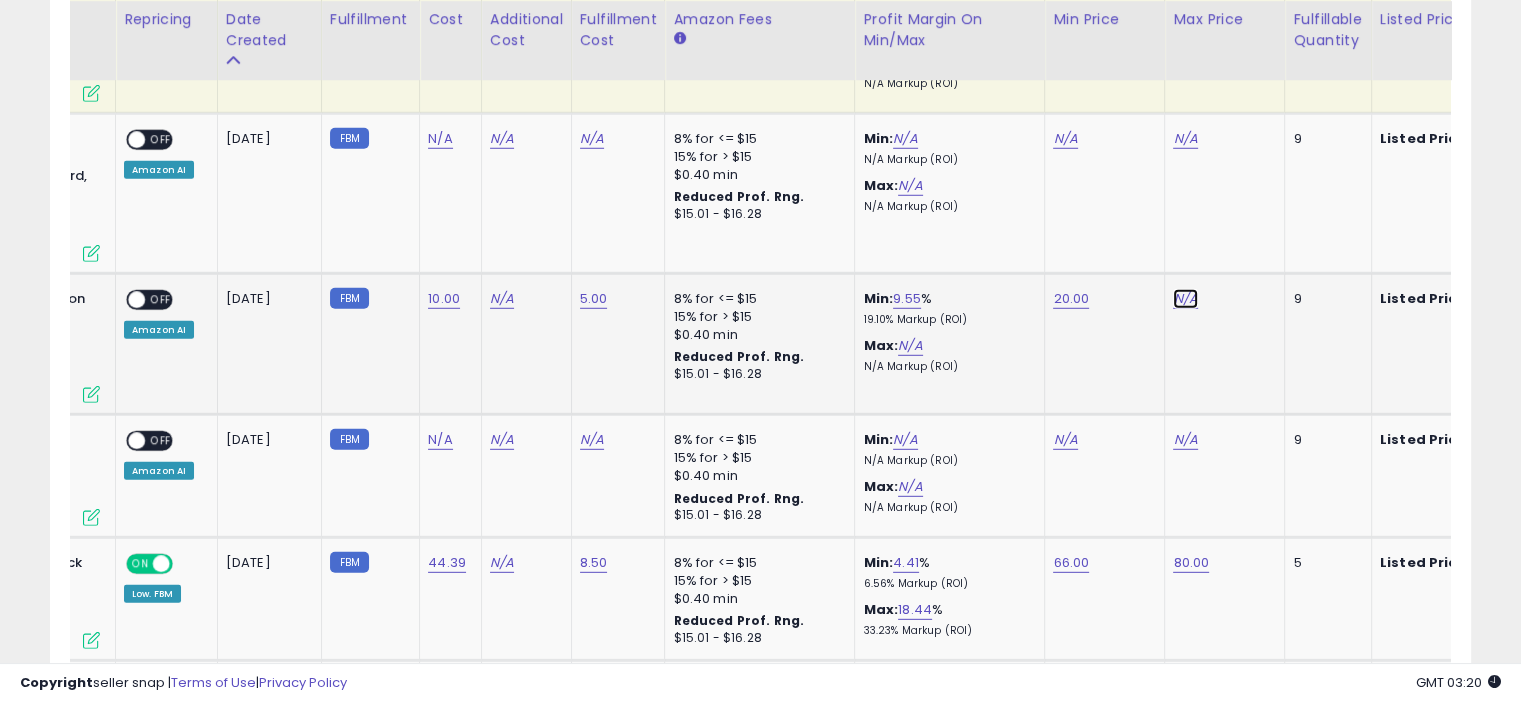 click on "N/A" at bounding box center (1185, -4076) 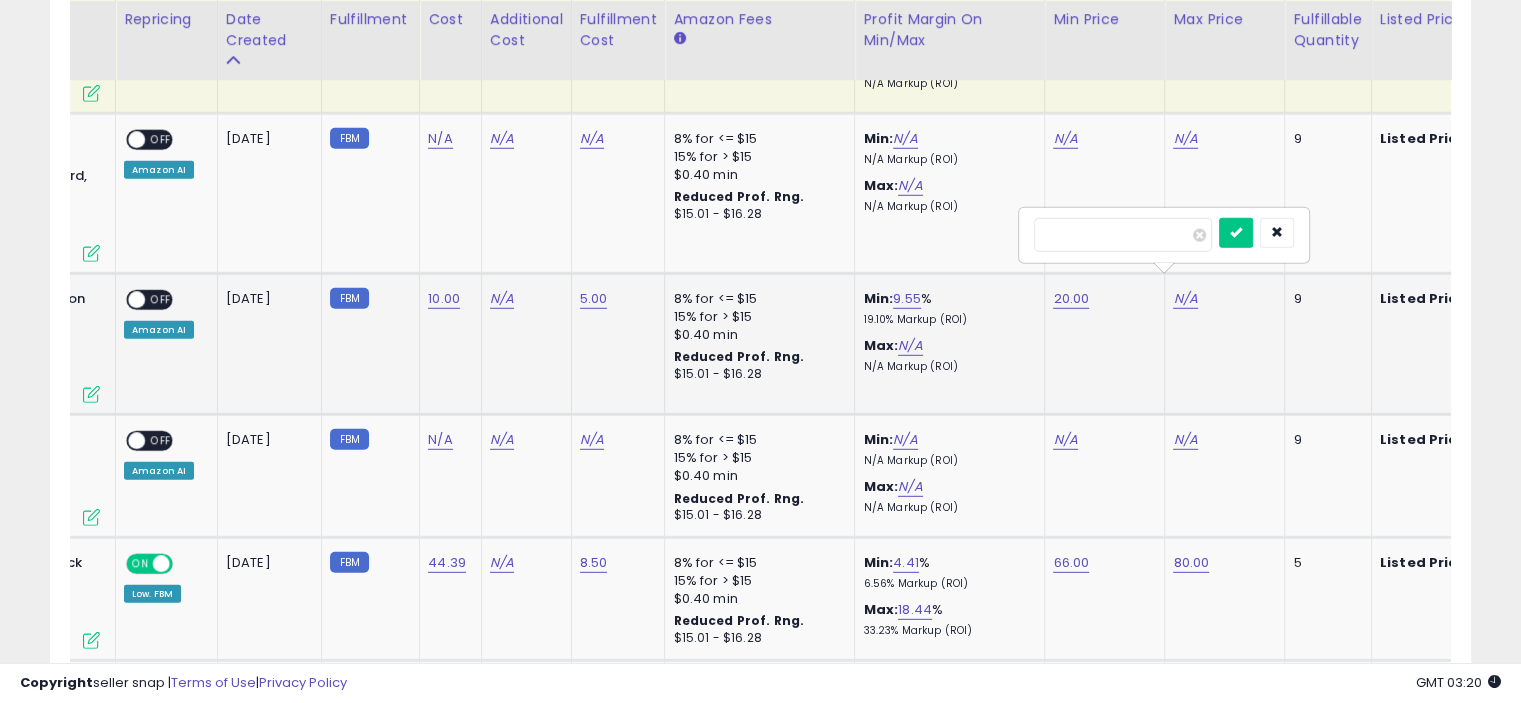 click at bounding box center [1123, 235] 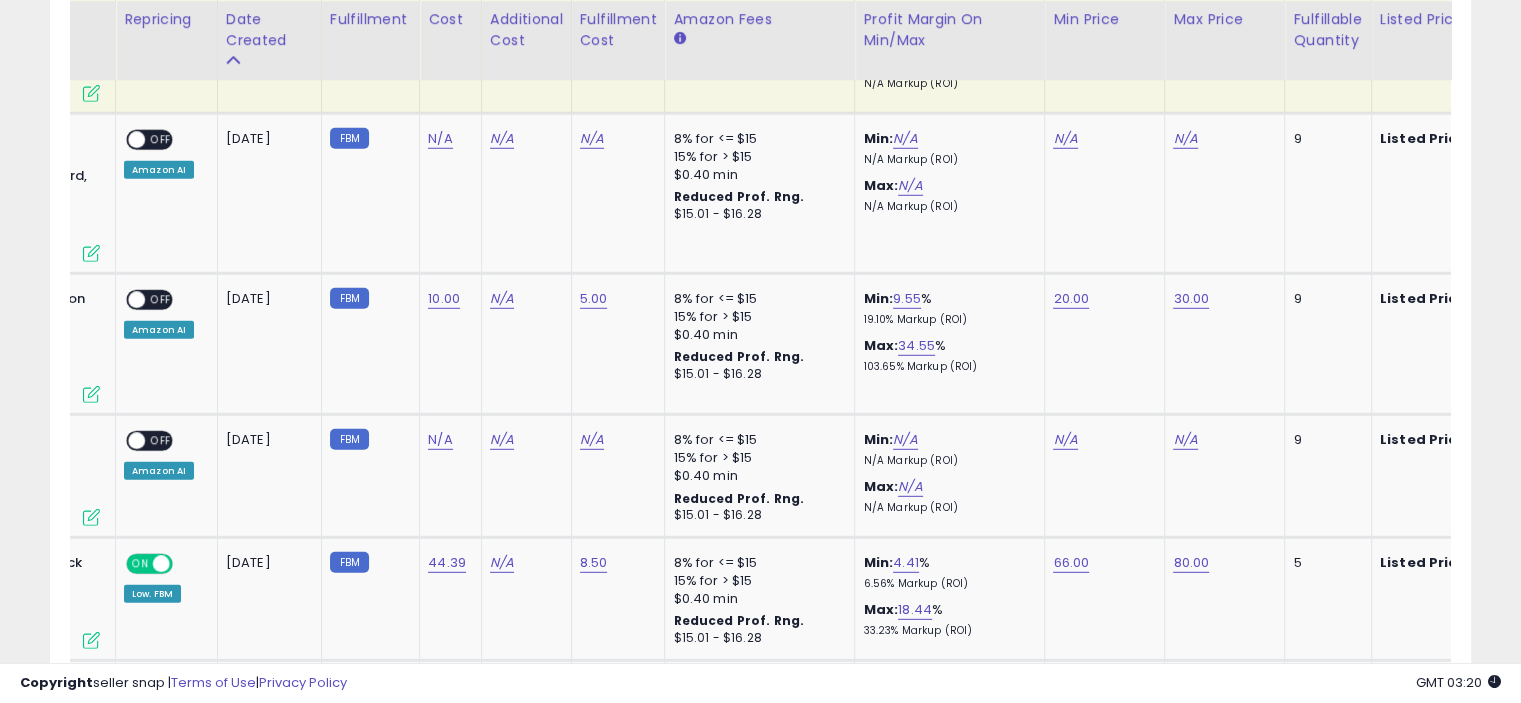 scroll, scrollTop: 0, scrollLeft: 0, axis: both 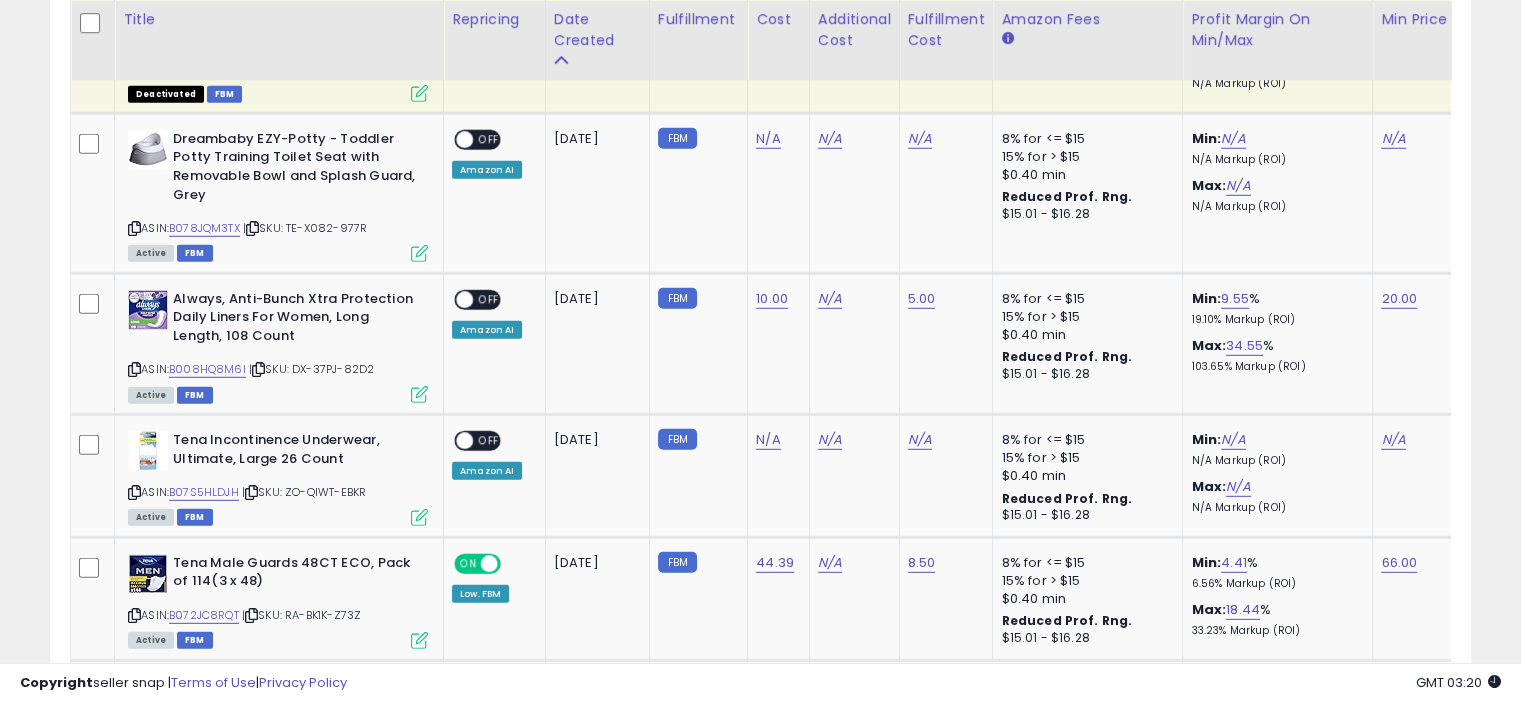 click at bounding box center (419, 394) 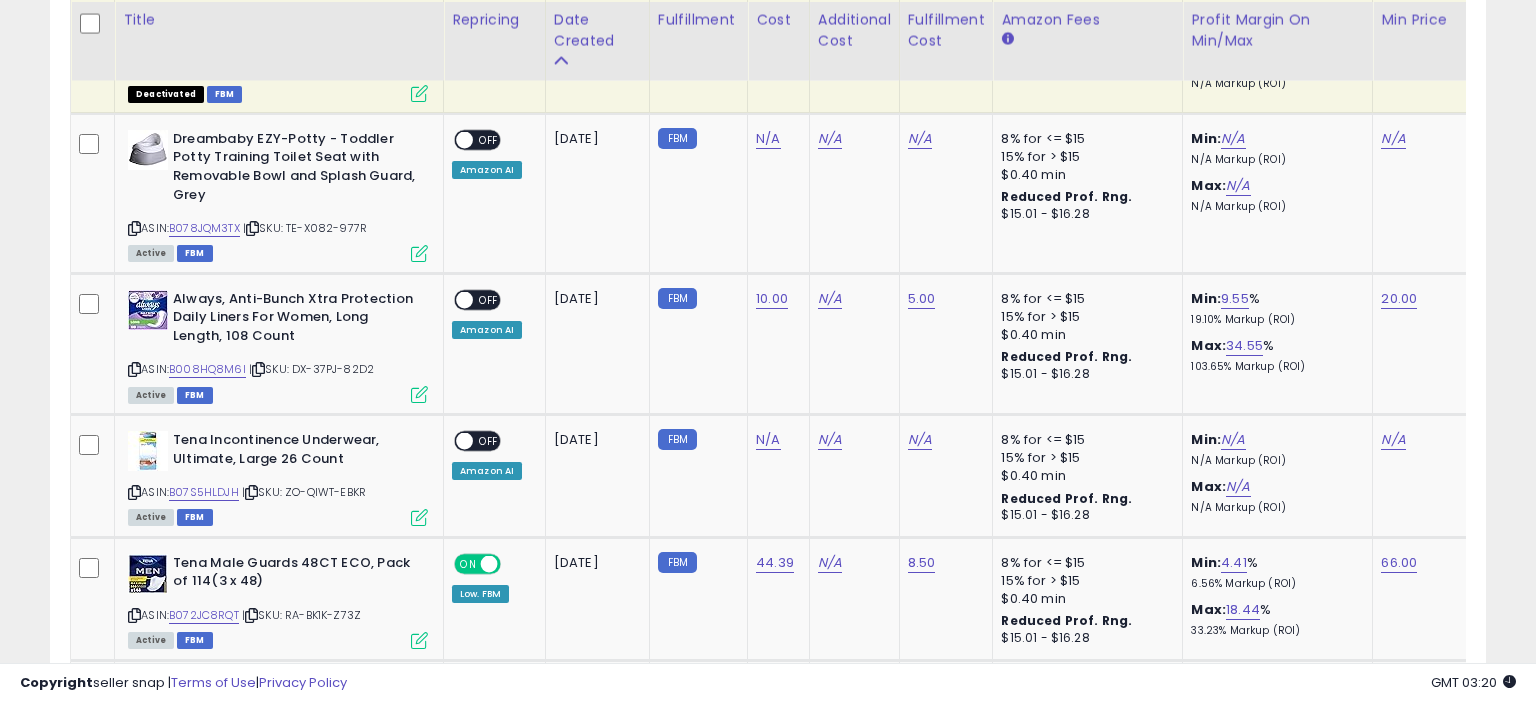 scroll, scrollTop: 999589, scrollLeft: 999168, axis: both 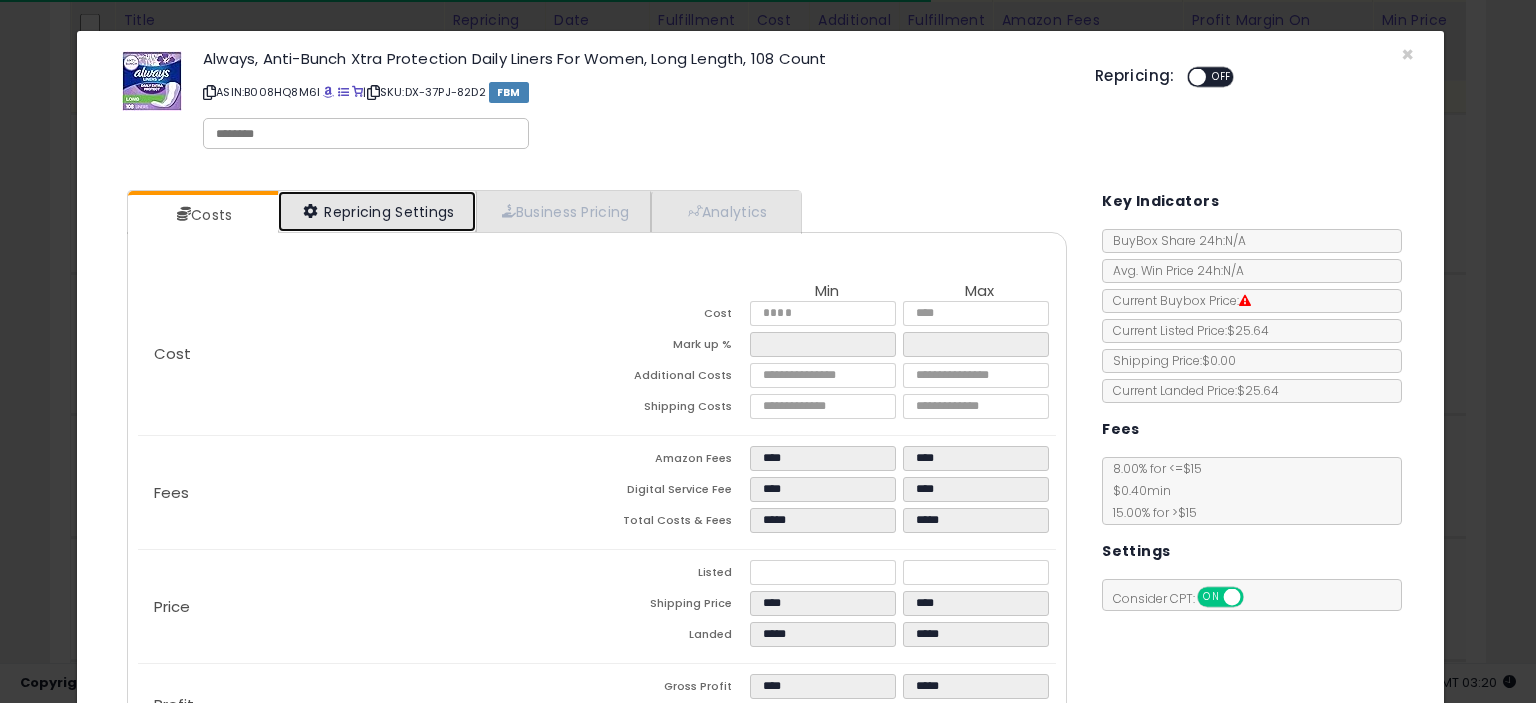 click on "Repricing Settings" at bounding box center [377, 211] 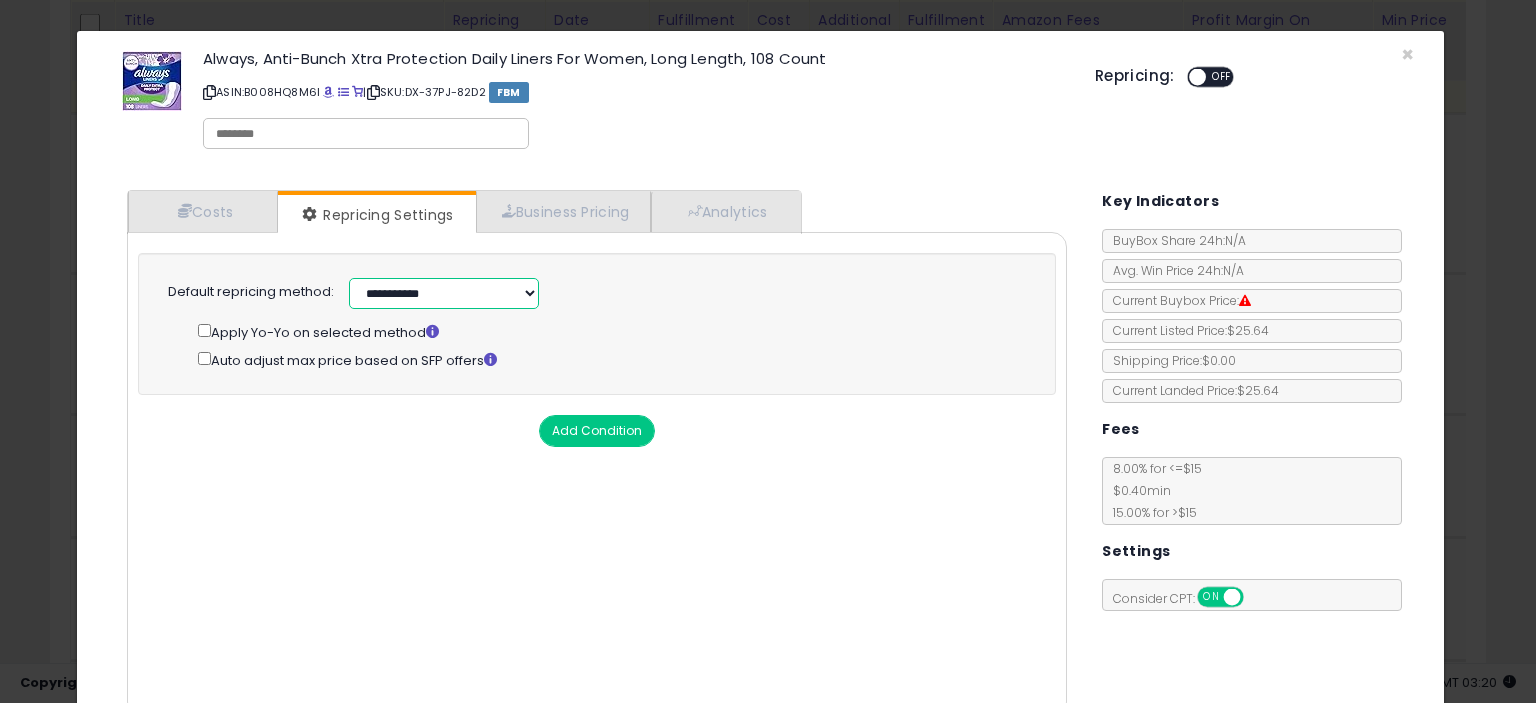 click on "**********" at bounding box center [444, 293] 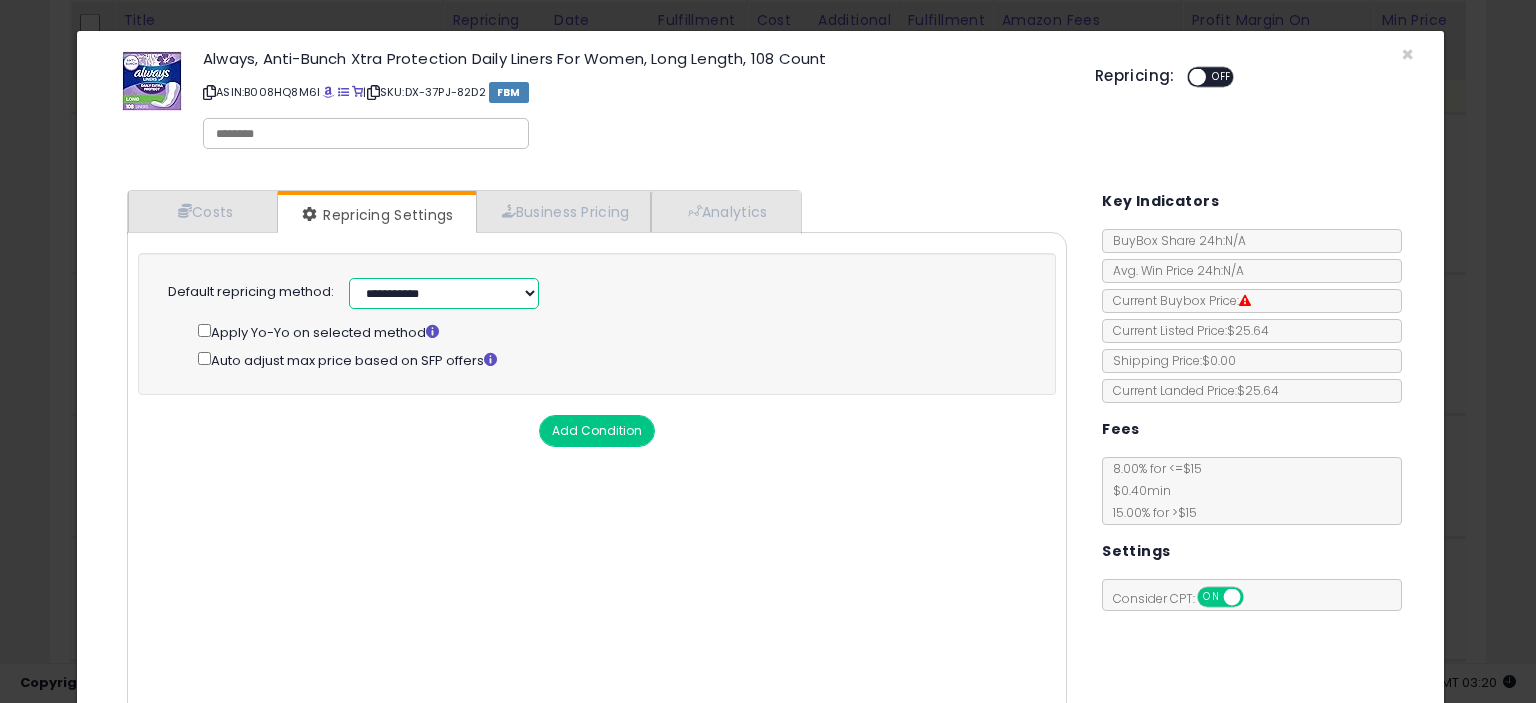 select on "**********" 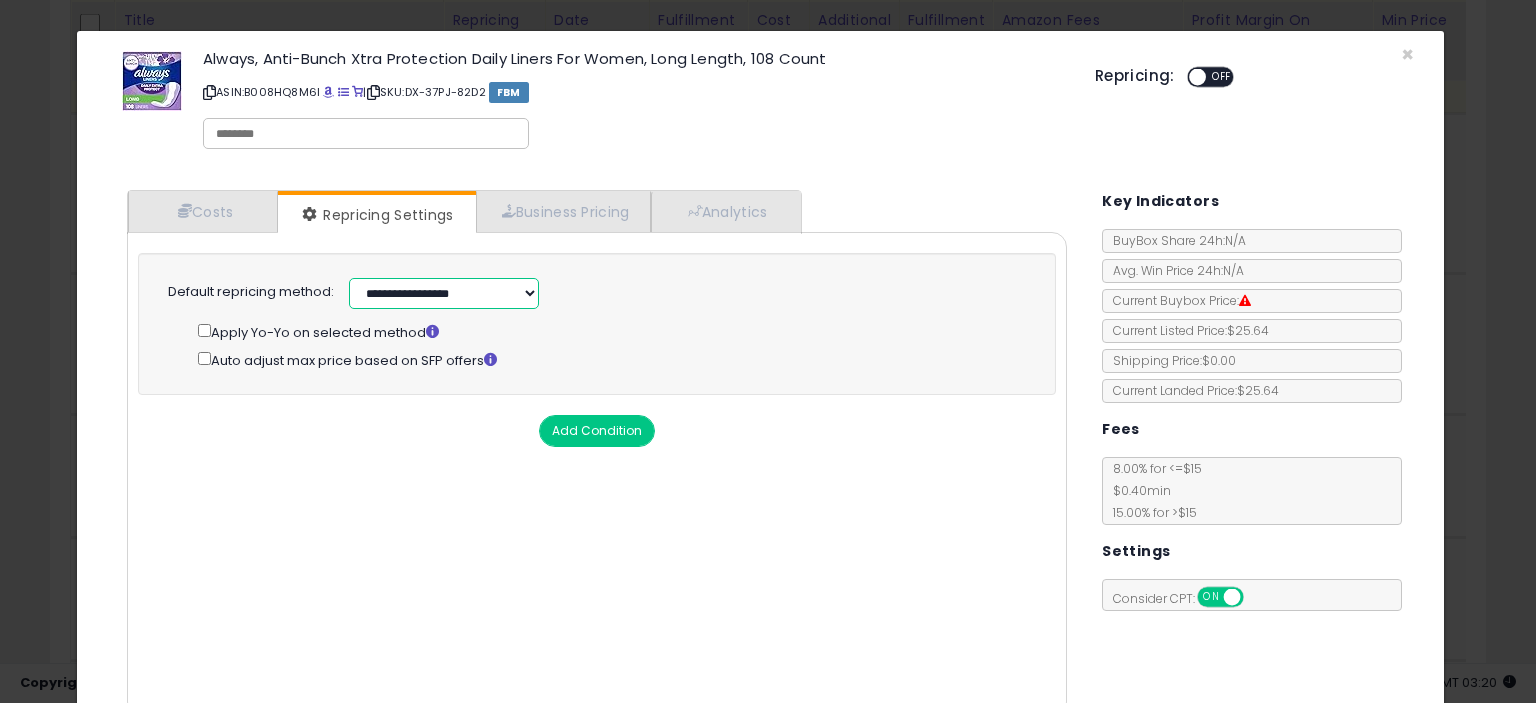 click on "**********" at bounding box center (444, 293) 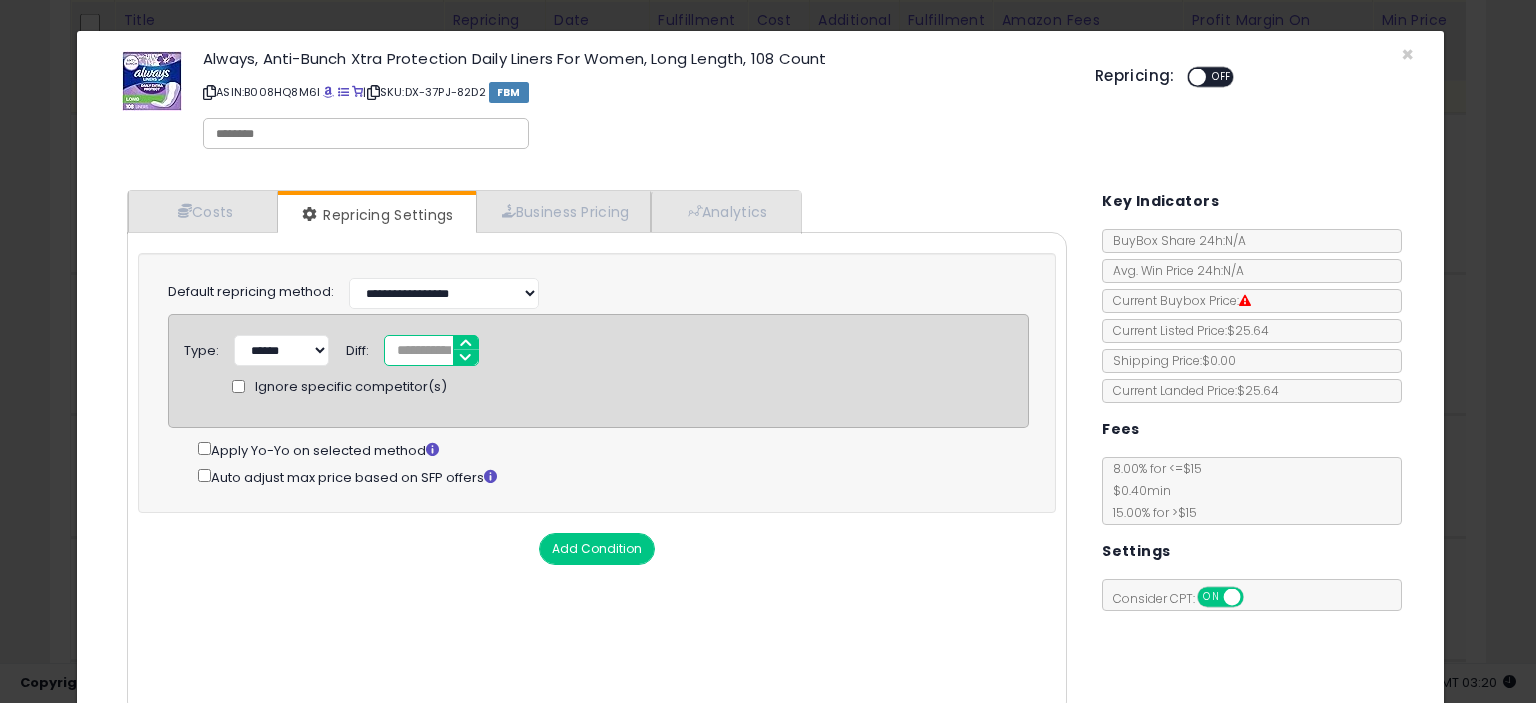 click on "*" at bounding box center [431, 350] 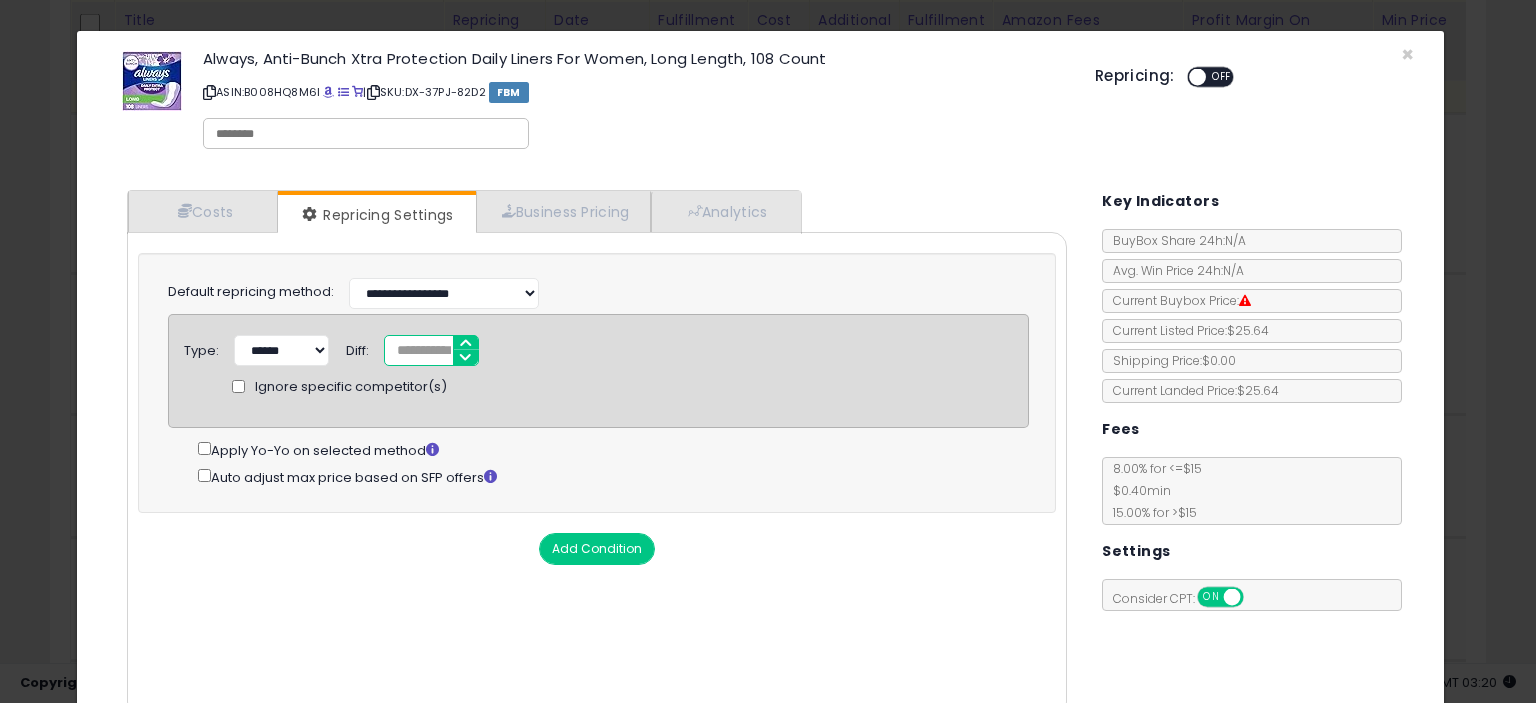 scroll, scrollTop: 97, scrollLeft: 0, axis: vertical 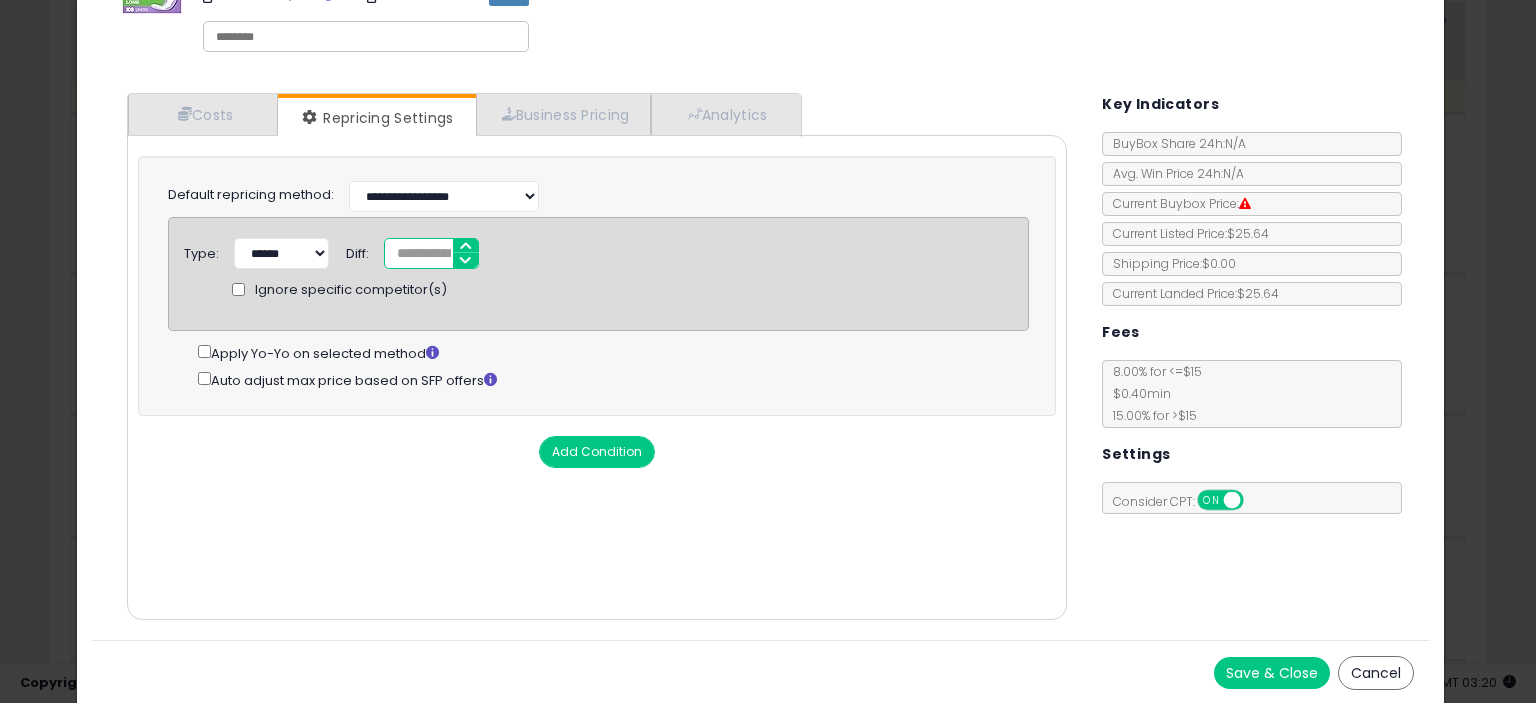 type on "*****" 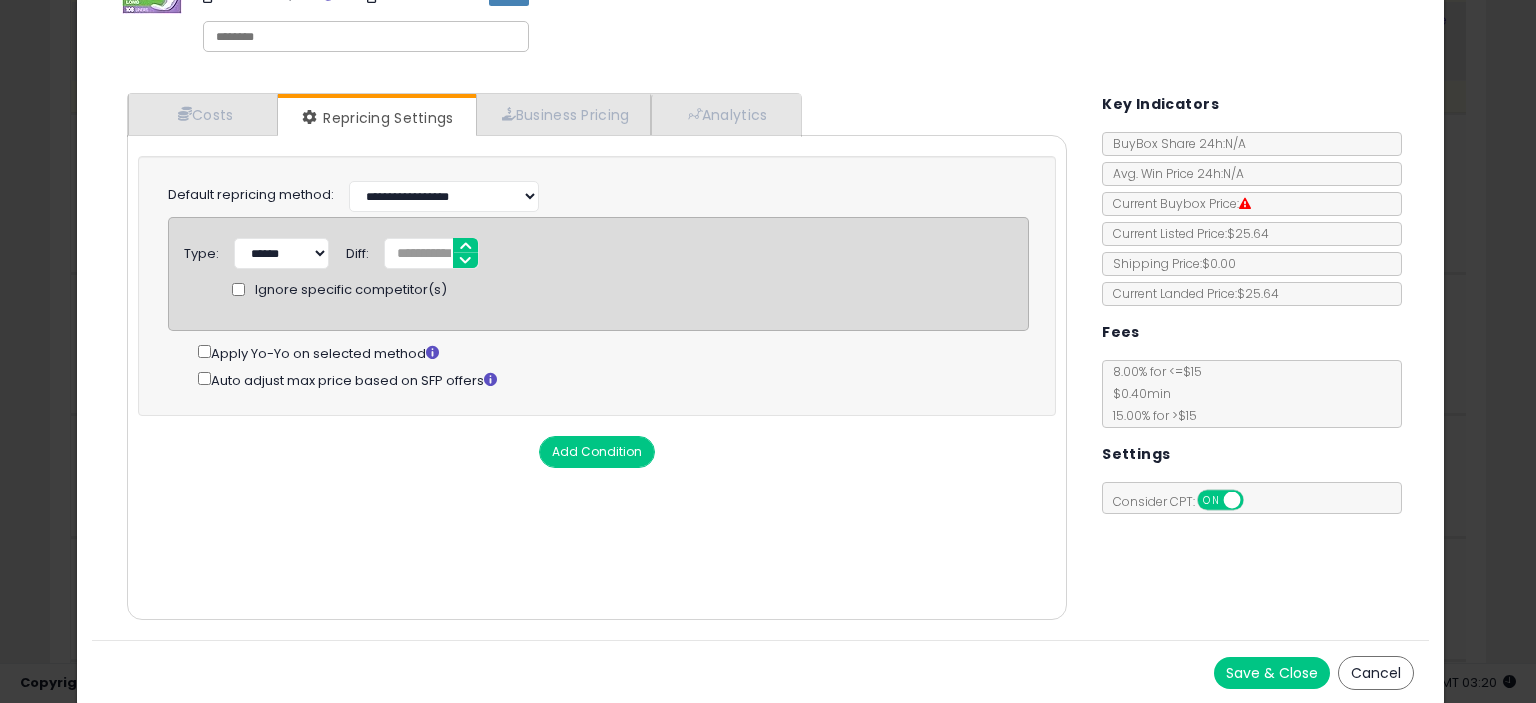 click on "Save & Close" at bounding box center [1272, 673] 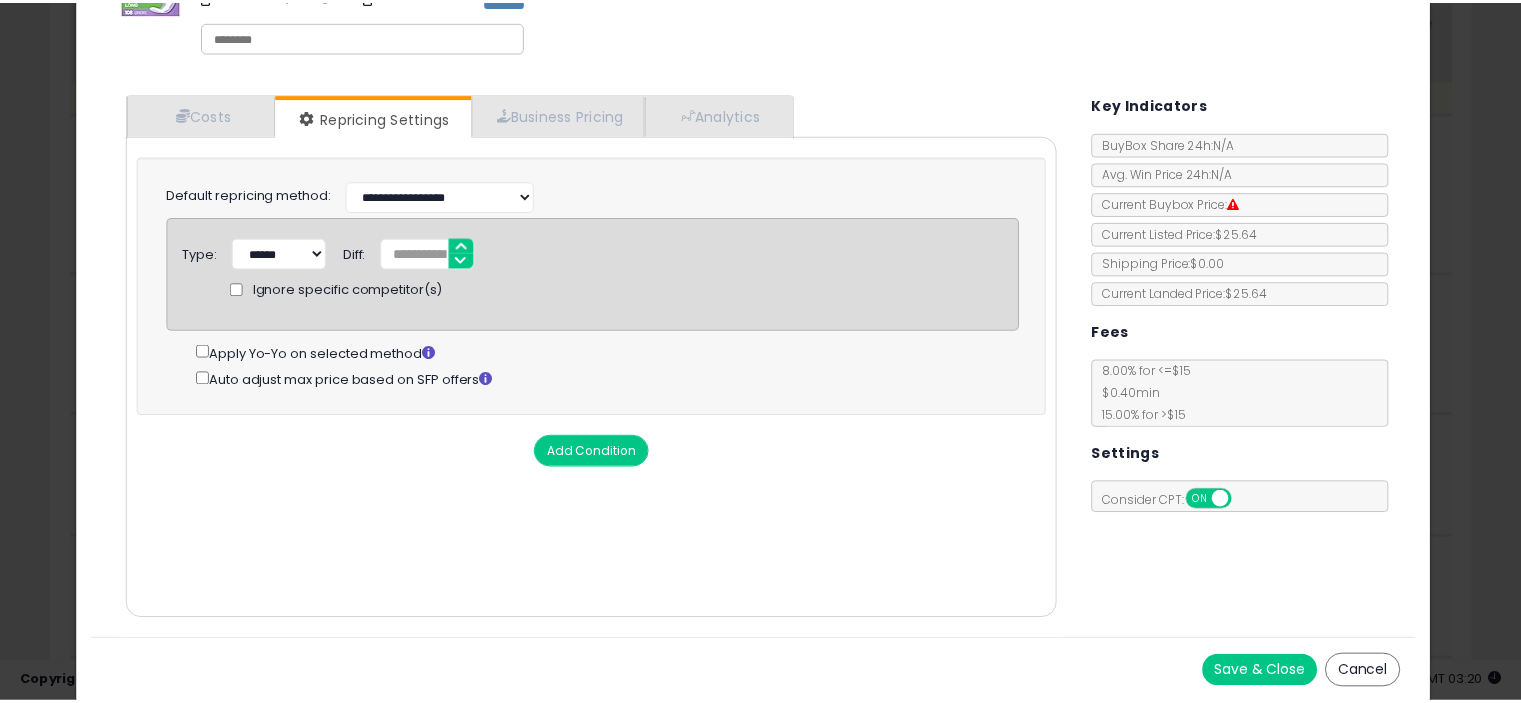 scroll, scrollTop: 0, scrollLeft: 0, axis: both 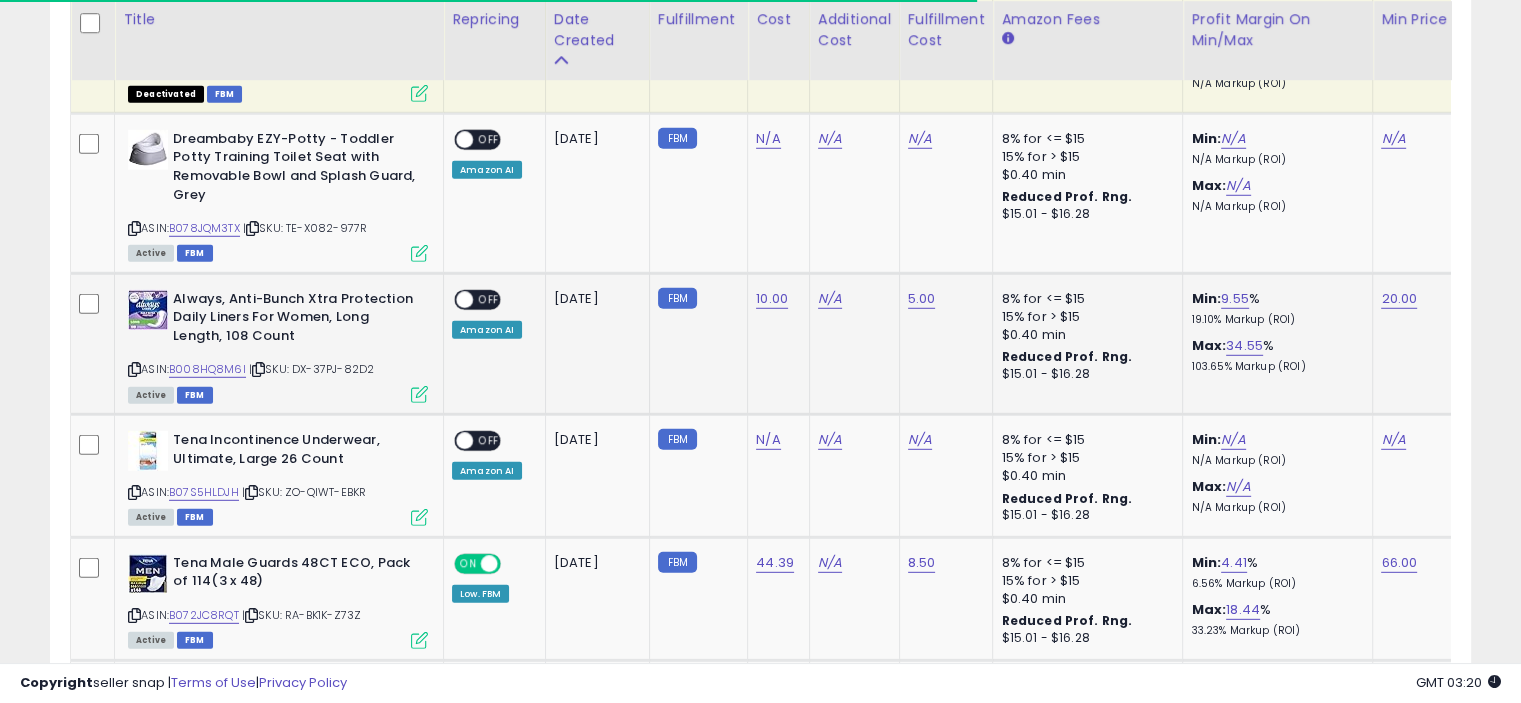 click on "OFF" at bounding box center [489, 299] 